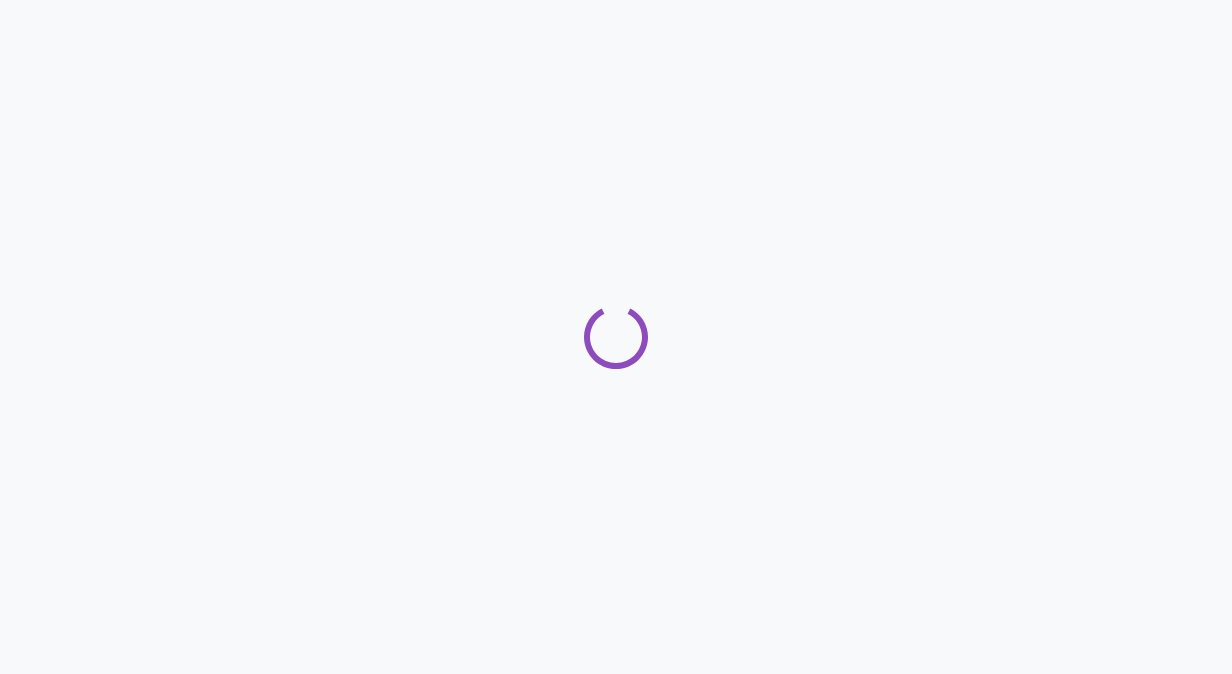 scroll, scrollTop: 0, scrollLeft: 0, axis: both 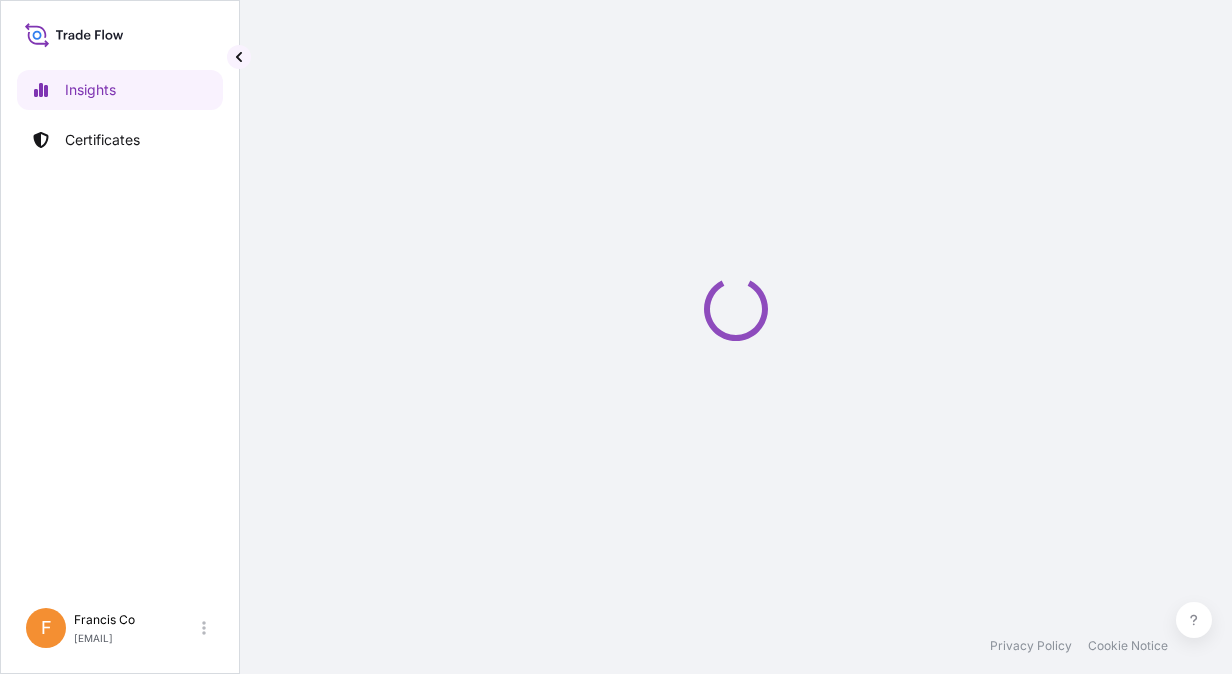 select on "2025" 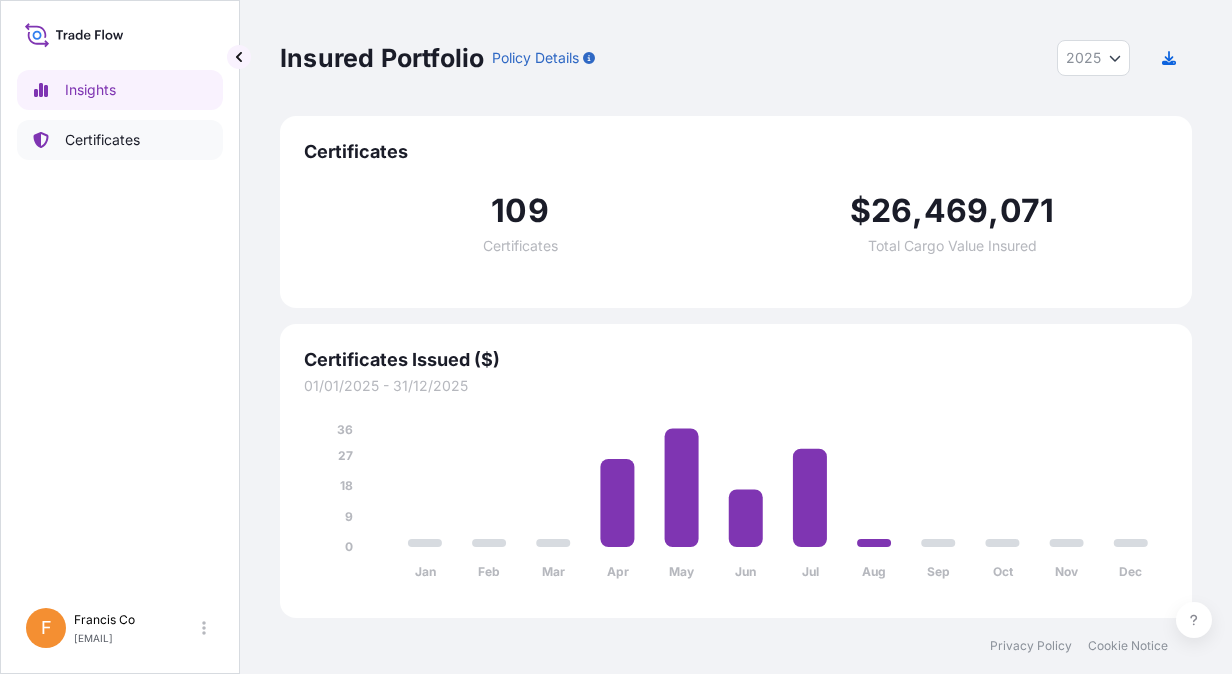 click on "Certificates" at bounding box center (102, 140) 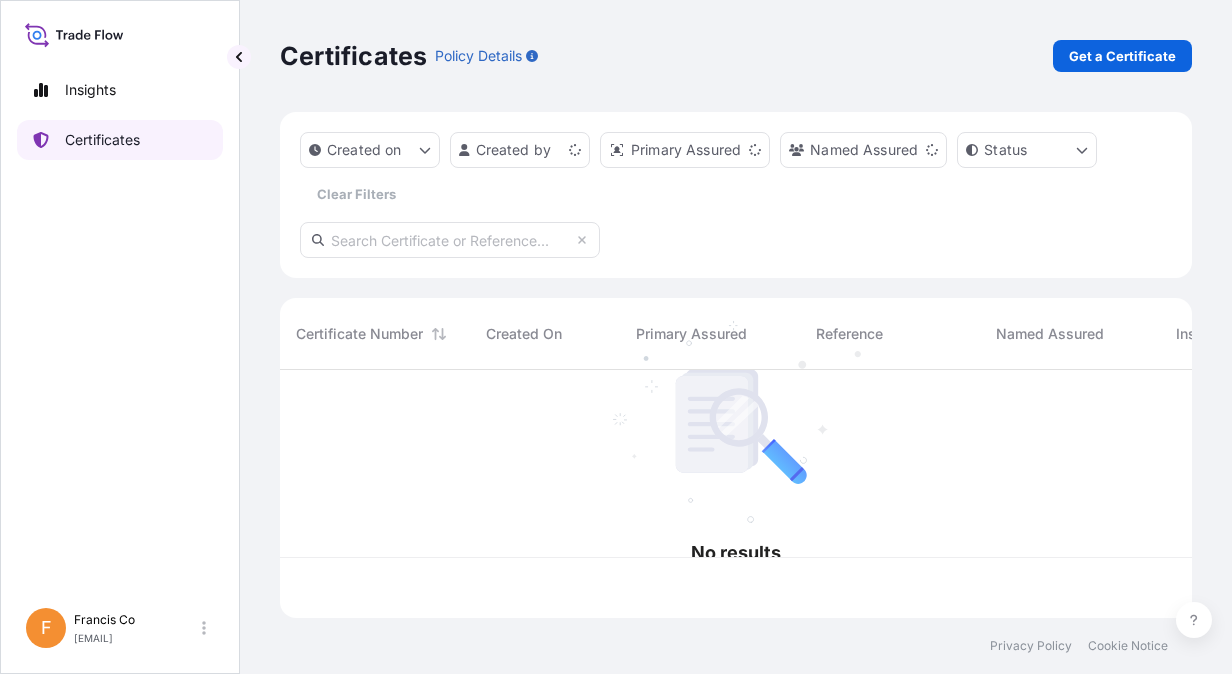 scroll, scrollTop: 16, scrollLeft: 16, axis: both 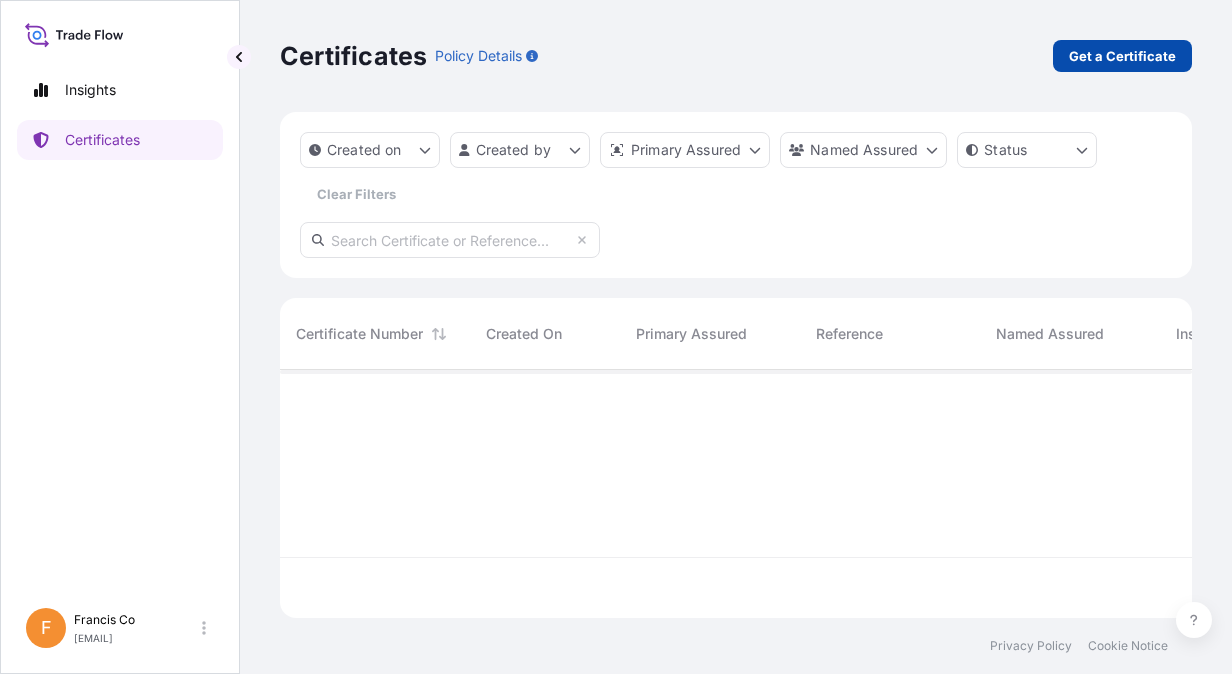 click on "Certificates Policy Details Get a Certificate" at bounding box center [736, 56] 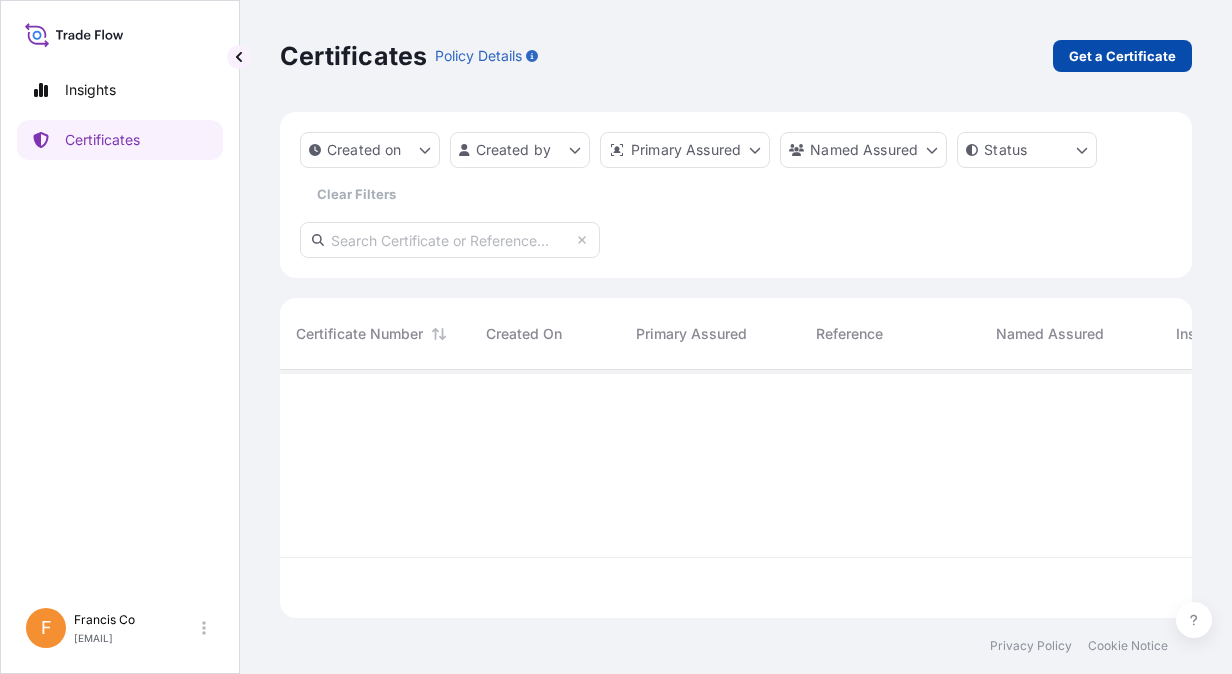 click on "Get a Certificate" at bounding box center (1122, 56) 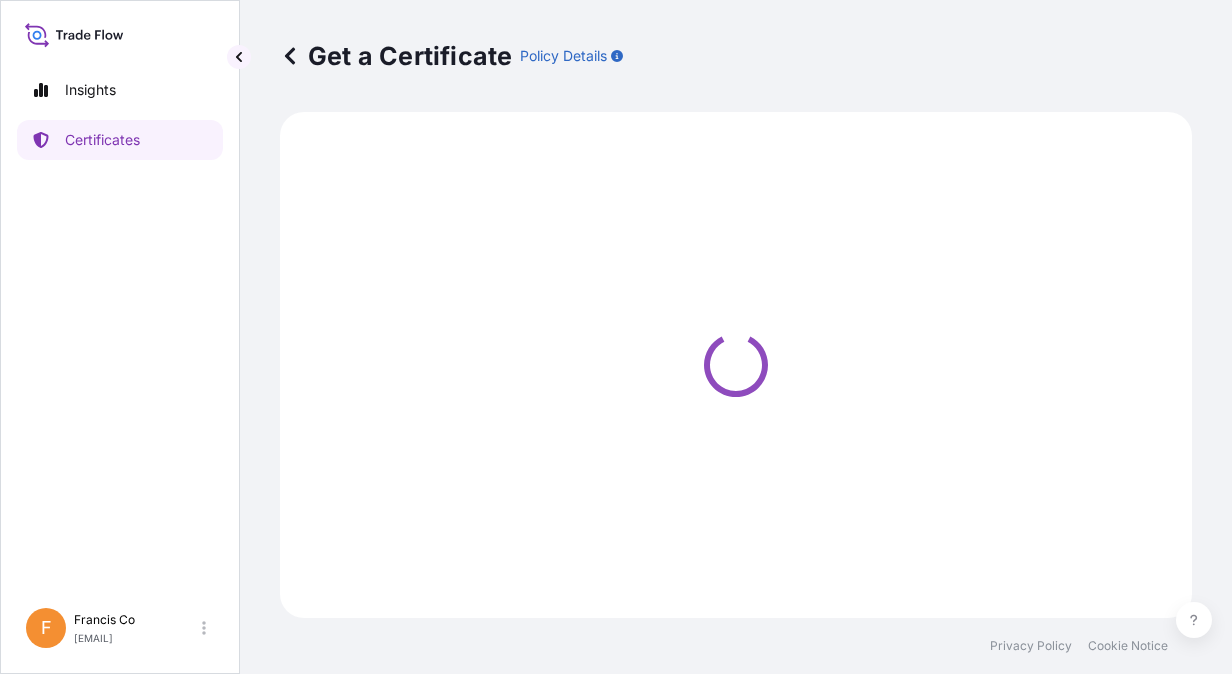 select on "Sea" 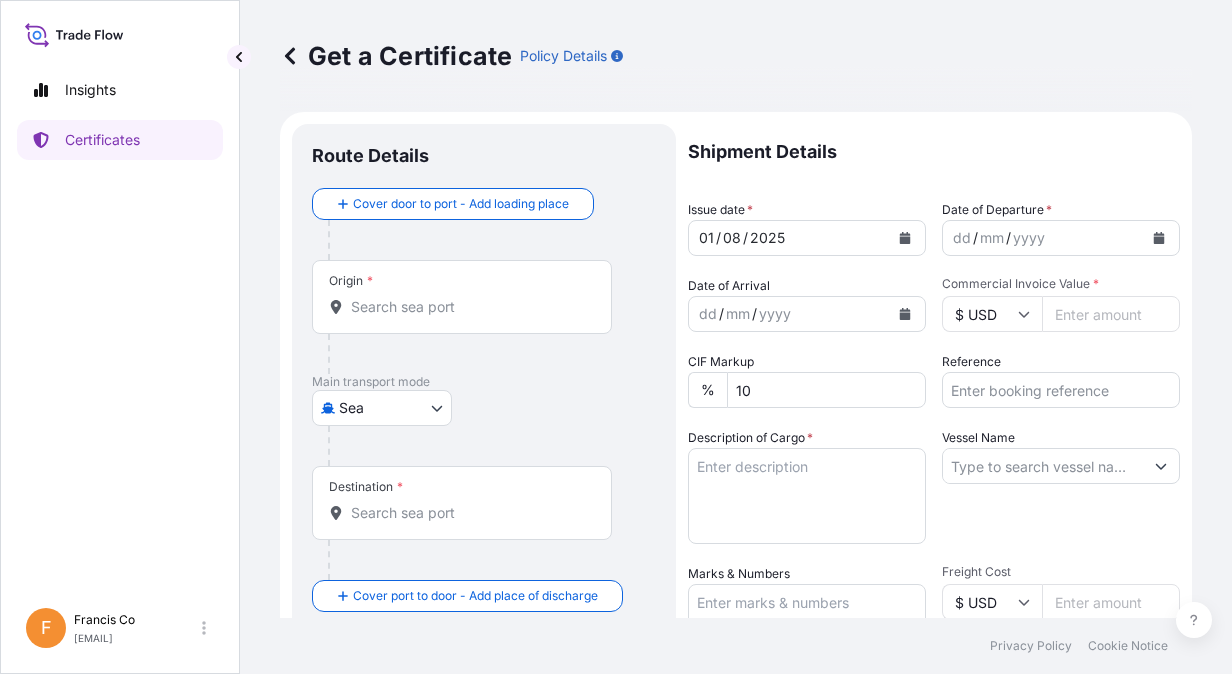 click on "Reference" at bounding box center (1061, 390) 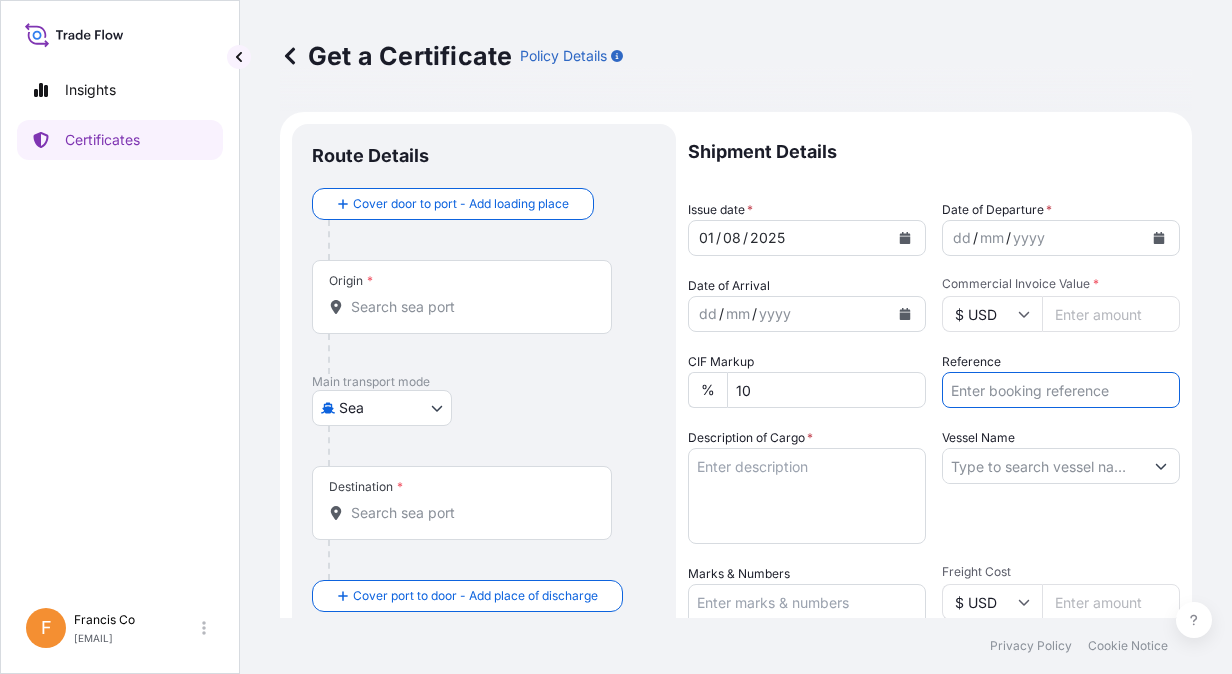 paste on "81411720" 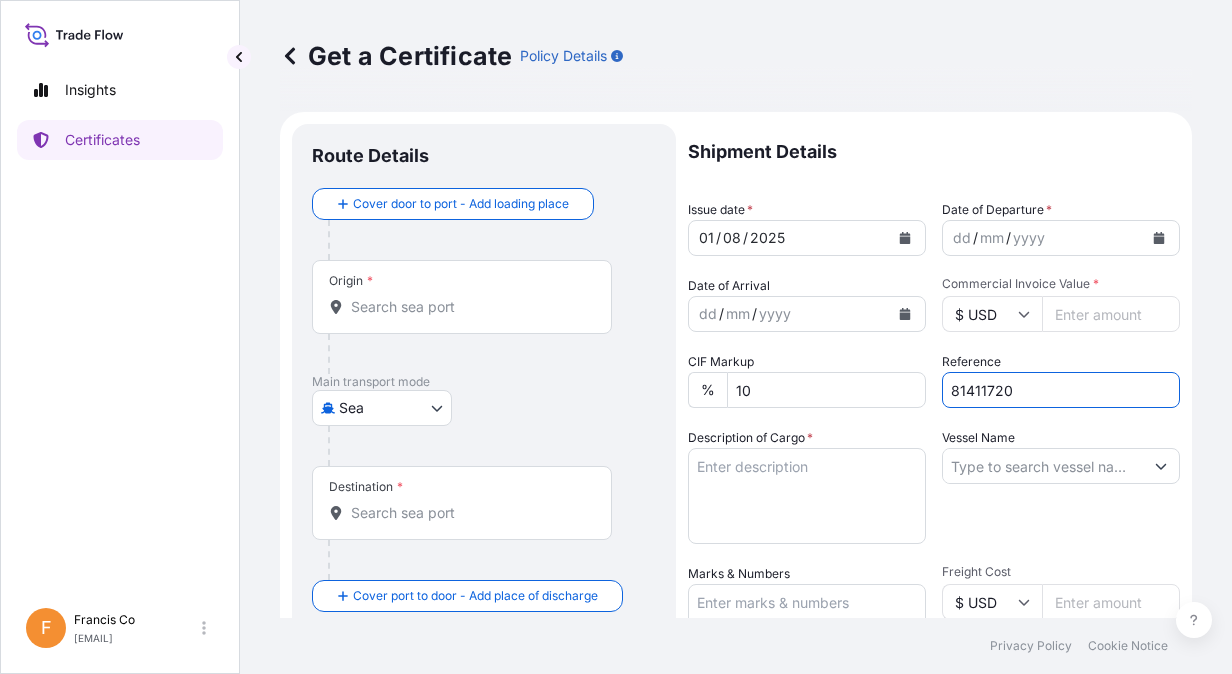 type on "81411720" 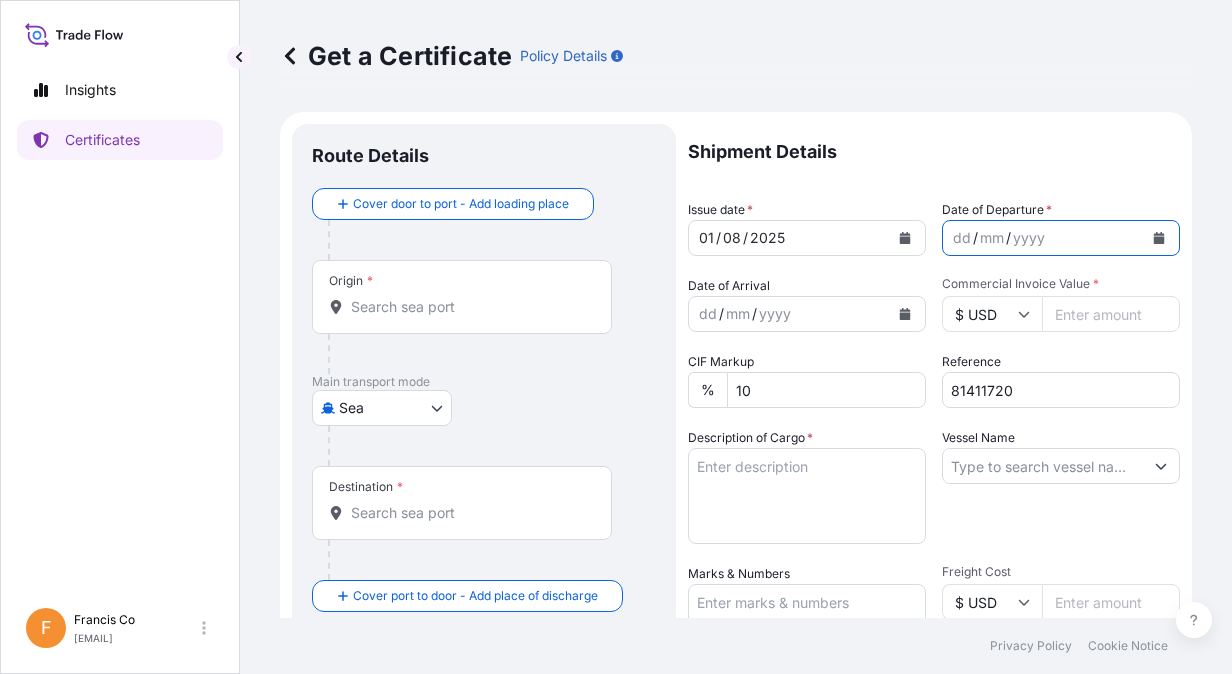 click at bounding box center (1159, 238) 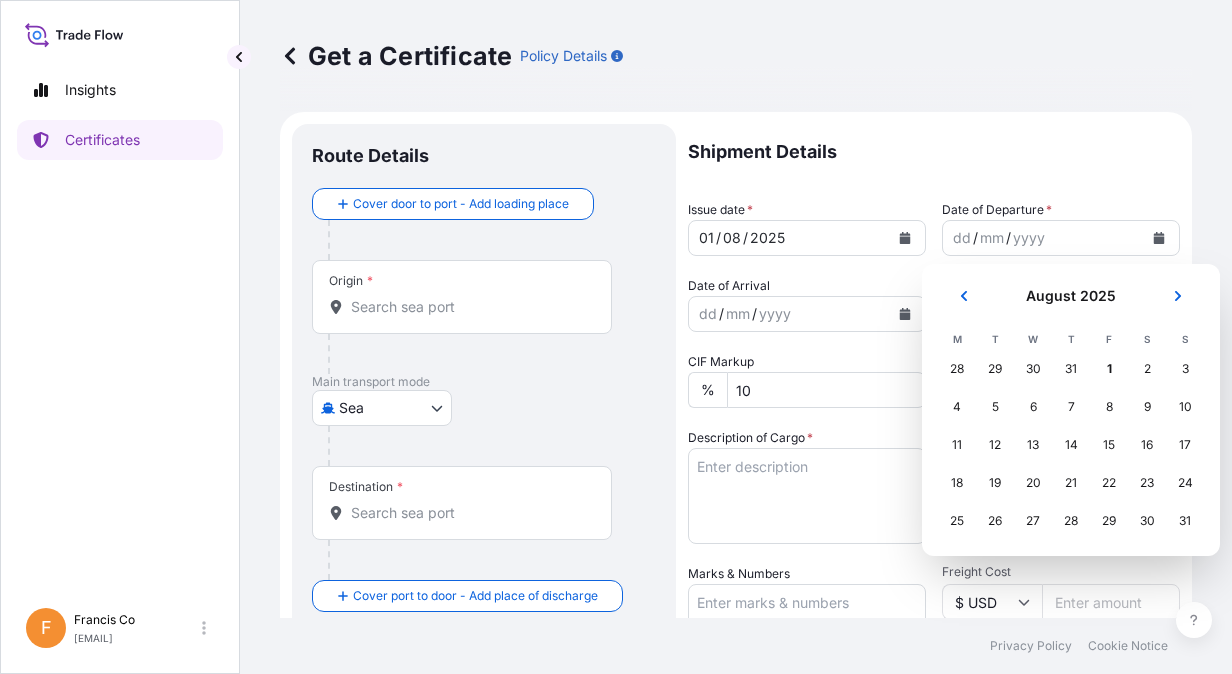 click on "30" at bounding box center (1033, 369) 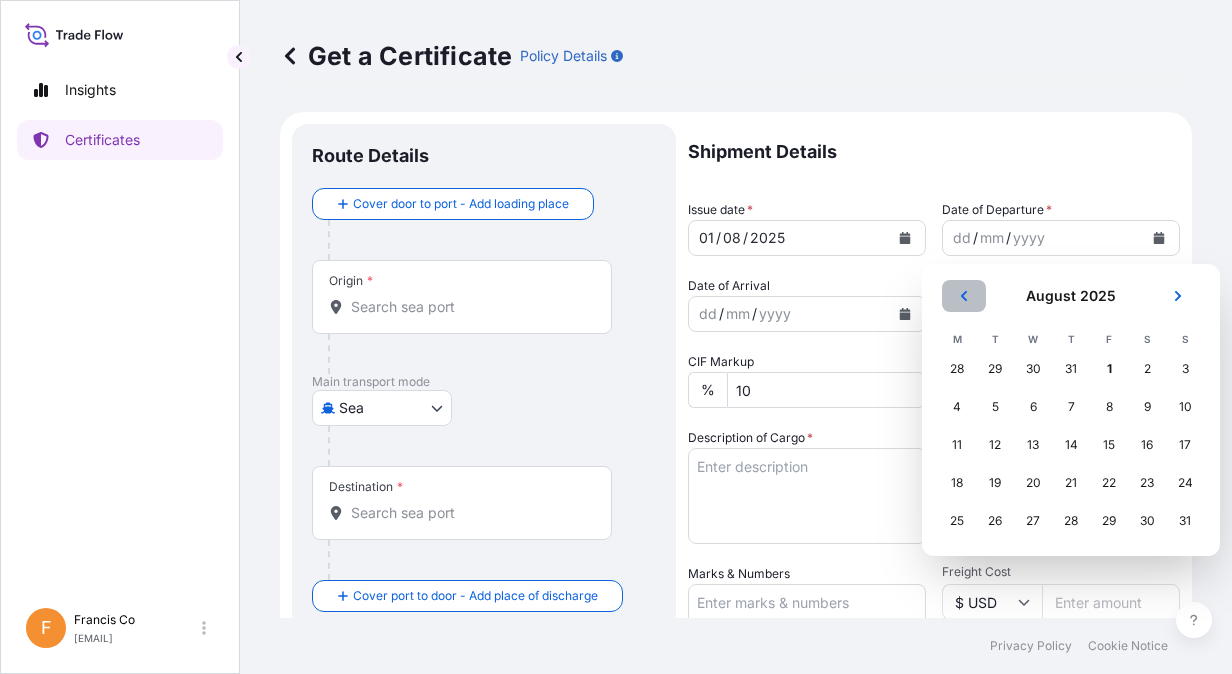 click 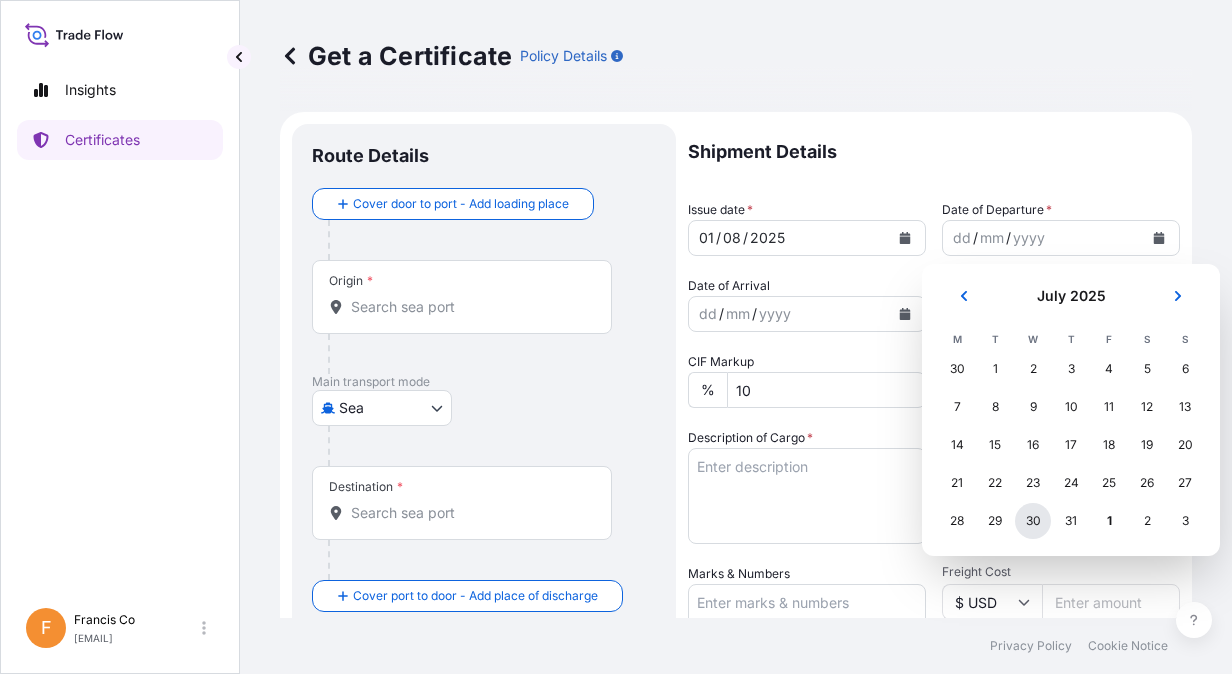 click on "30" at bounding box center [1033, 521] 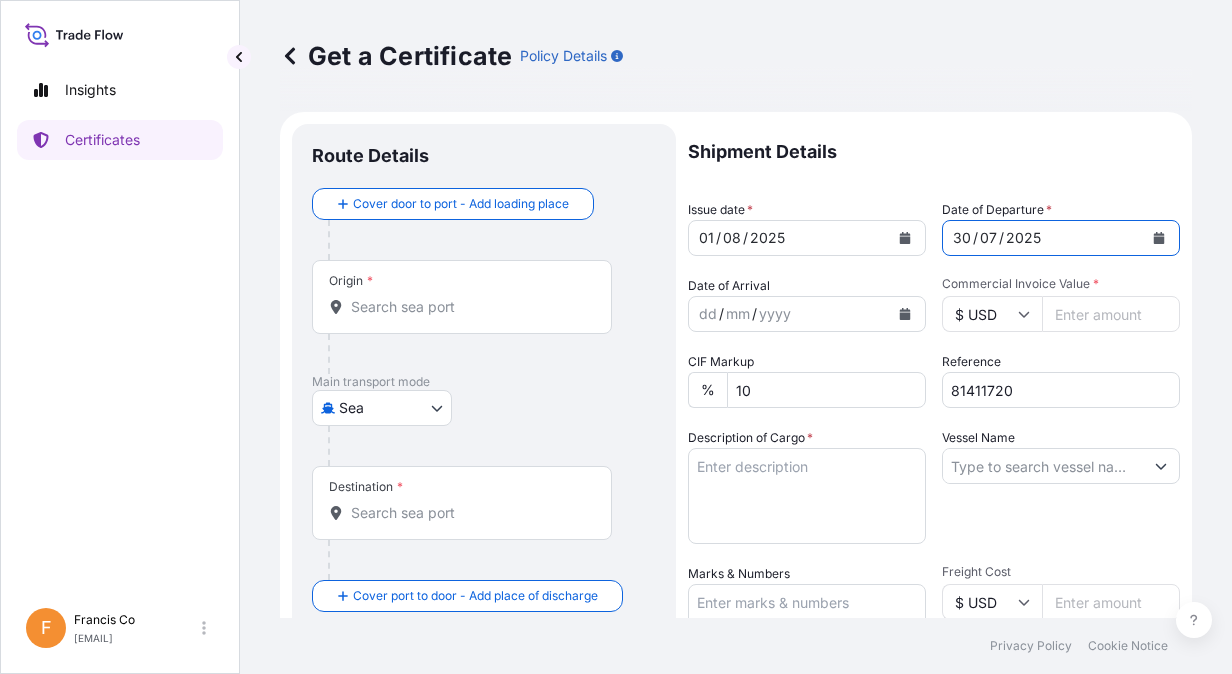 click at bounding box center [905, 238] 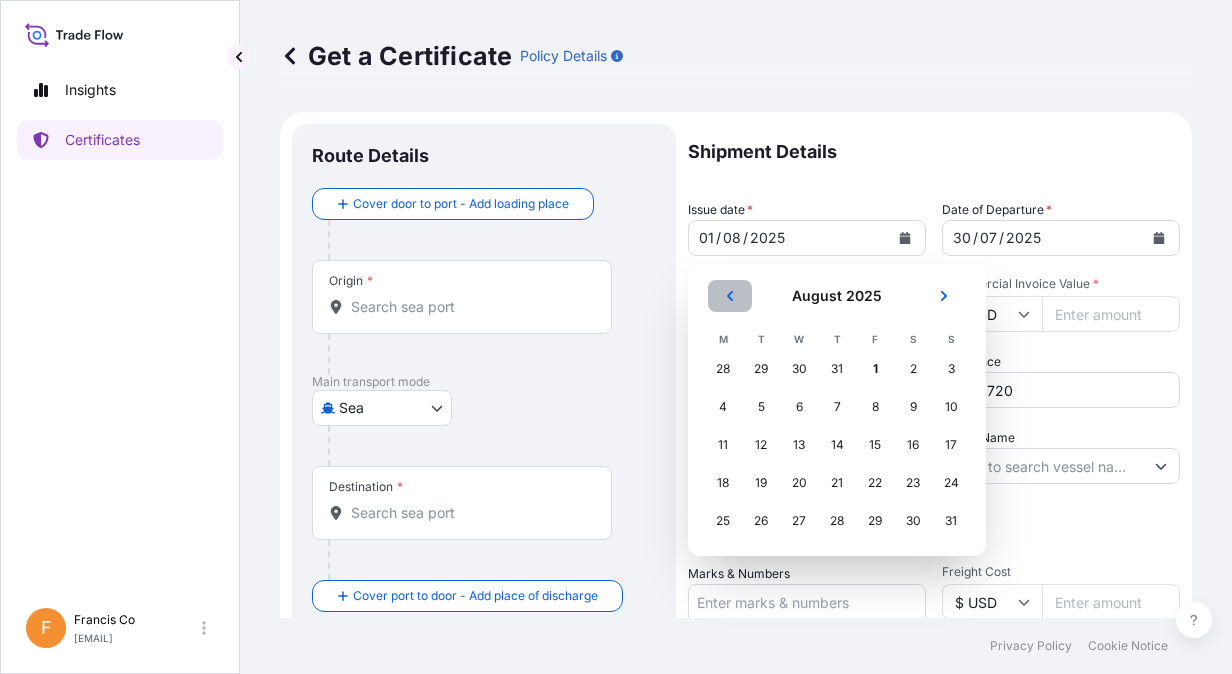 click at bounding box center (730, 296) 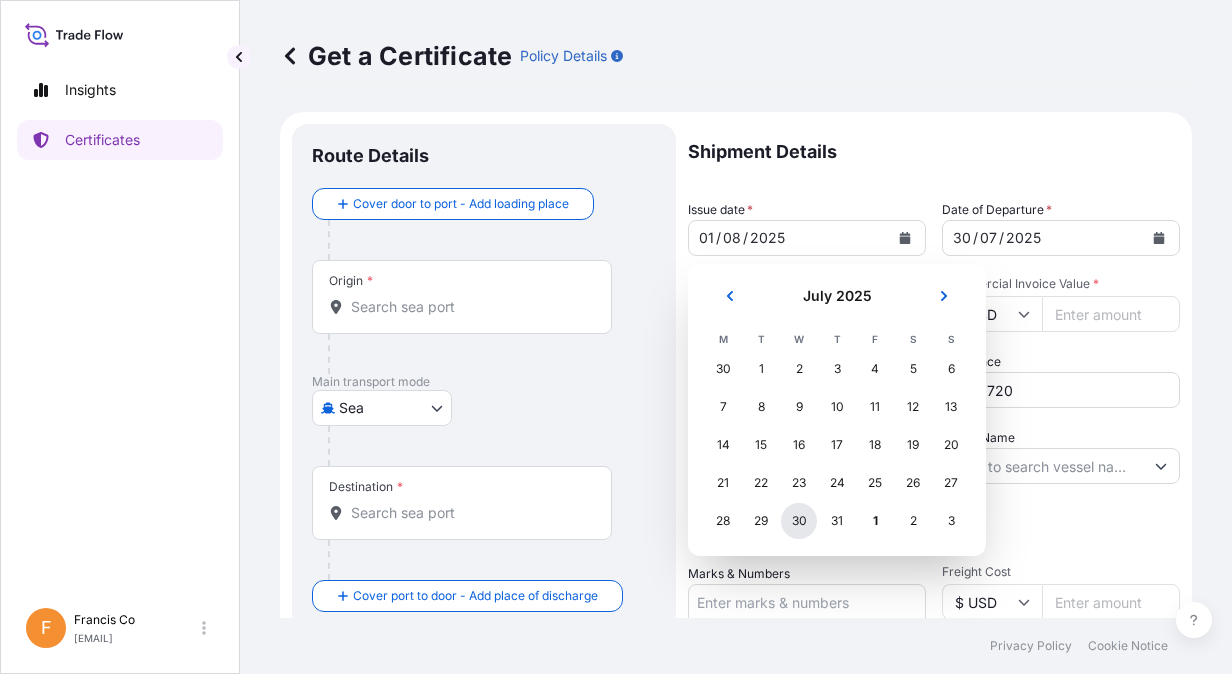click on "30" at bounding box center (799, 521) 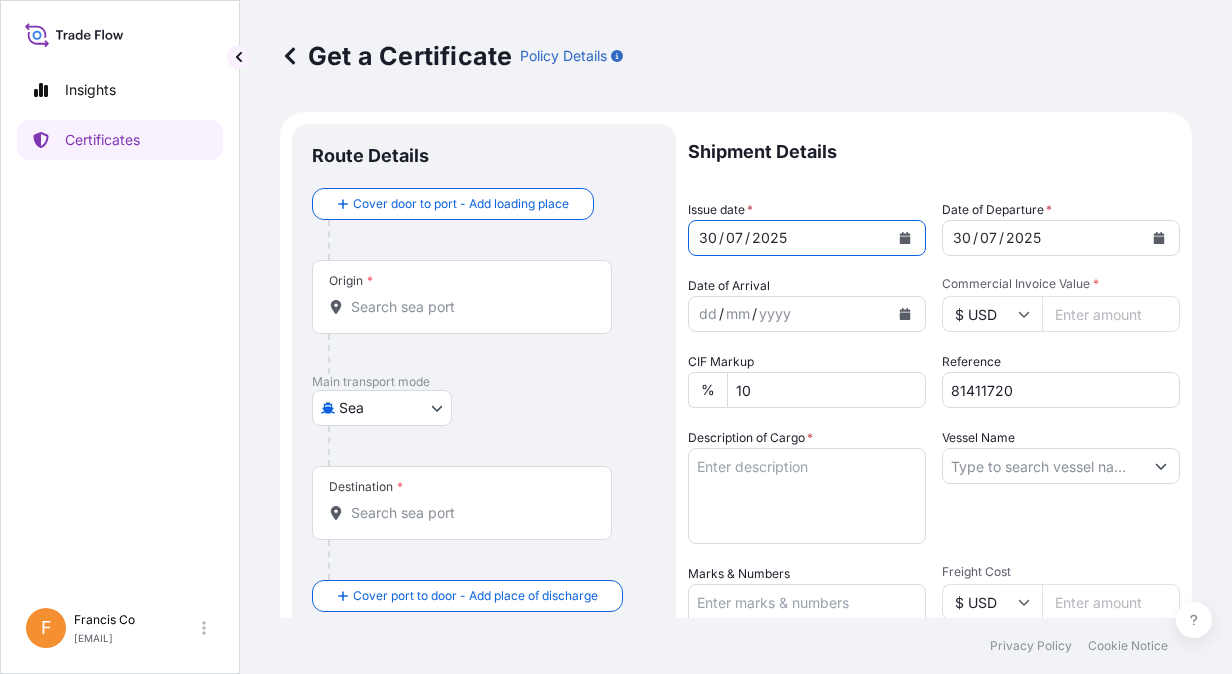 type 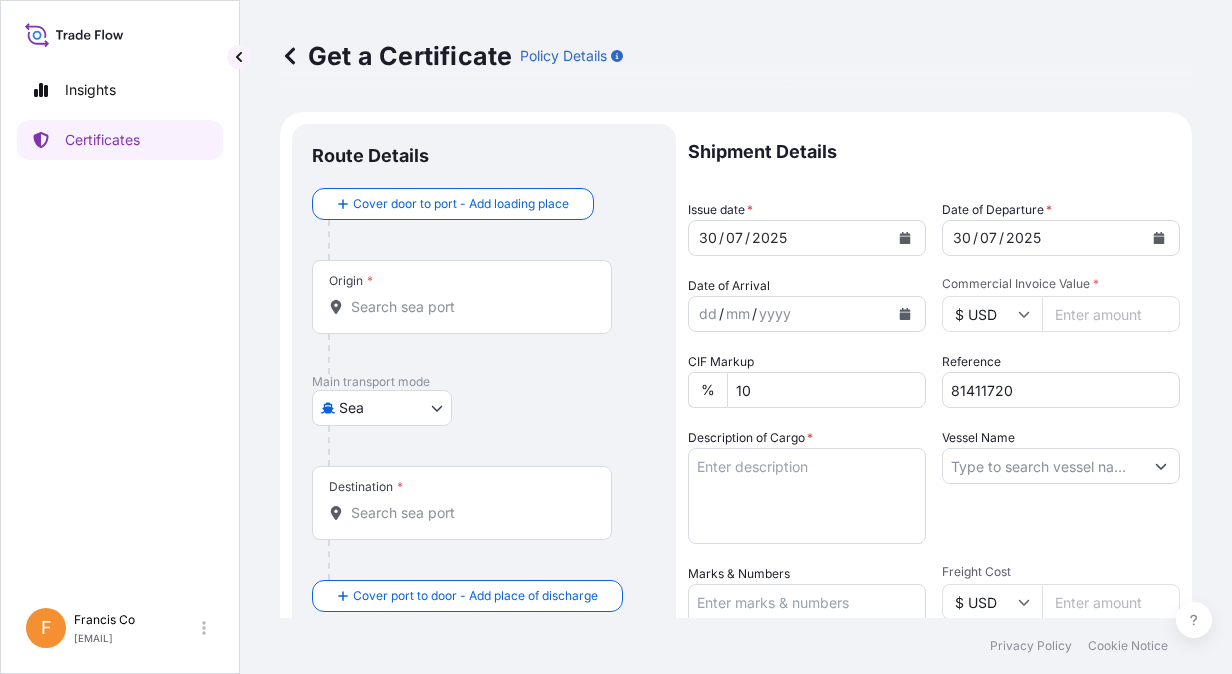 click on "Commercial Invoice Value    *" at bounding box center (1111, 314) 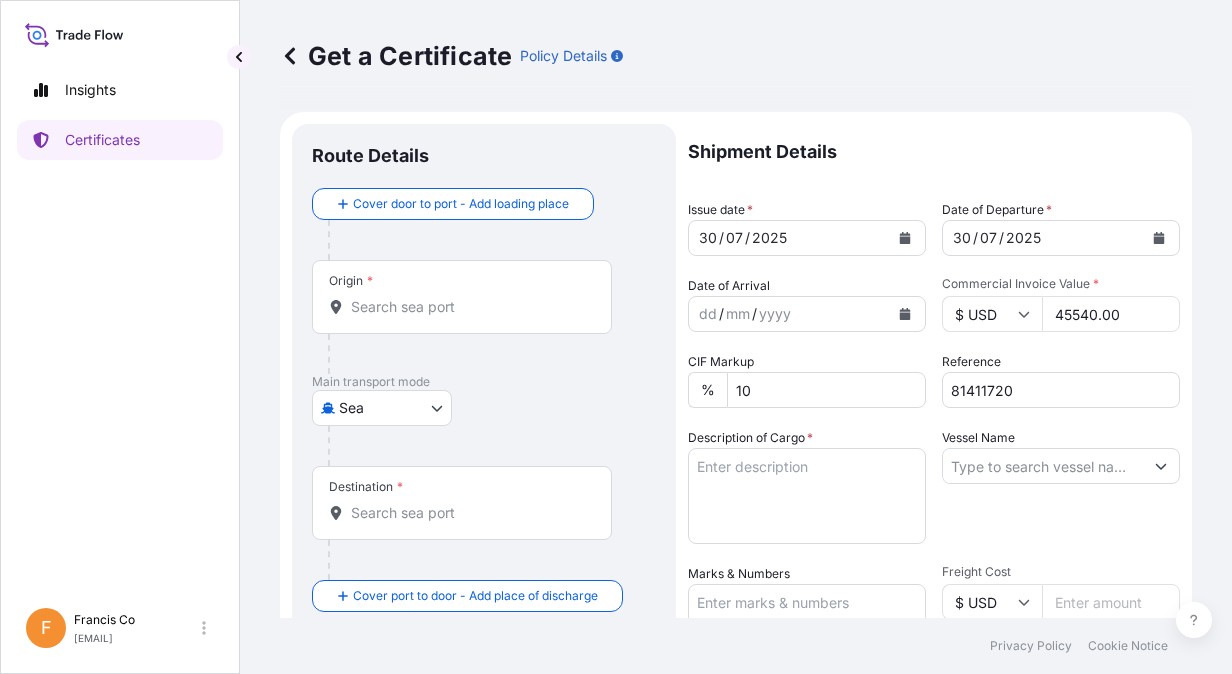 scroll, scrollTop: 100, scrollLeft: 0, axis: vertical 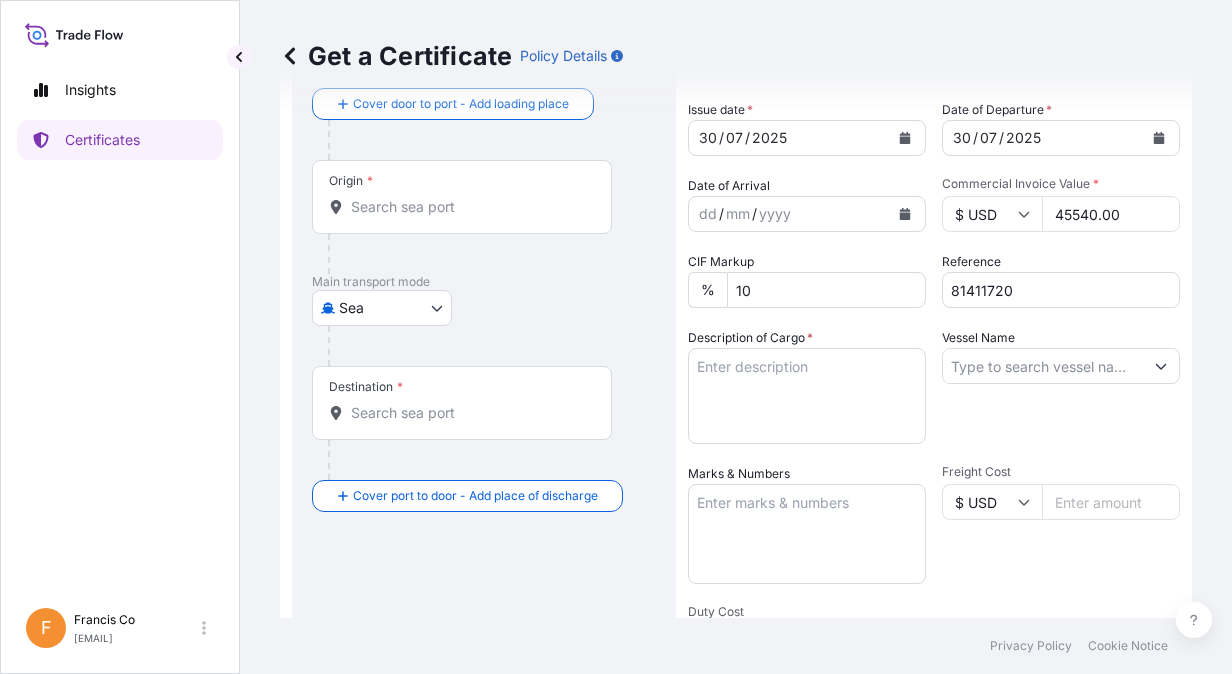 type on "45540.00" 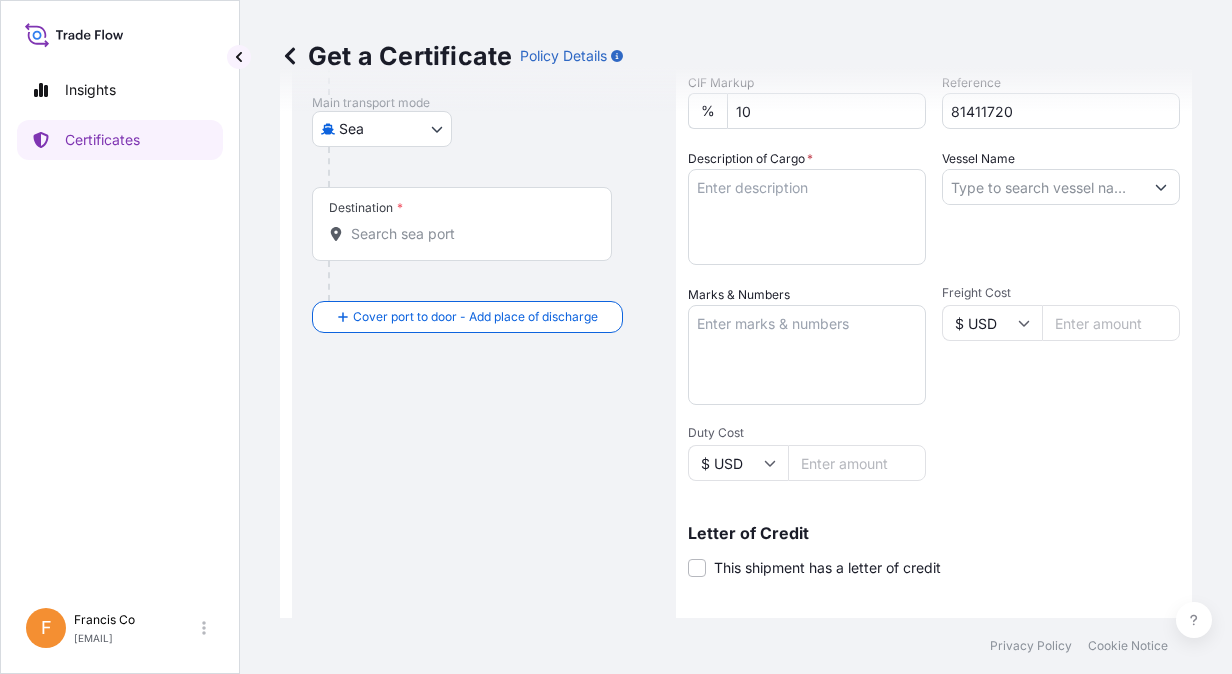 scroll, scrollTop: 300, scrollLeft: 0, axis: vertical 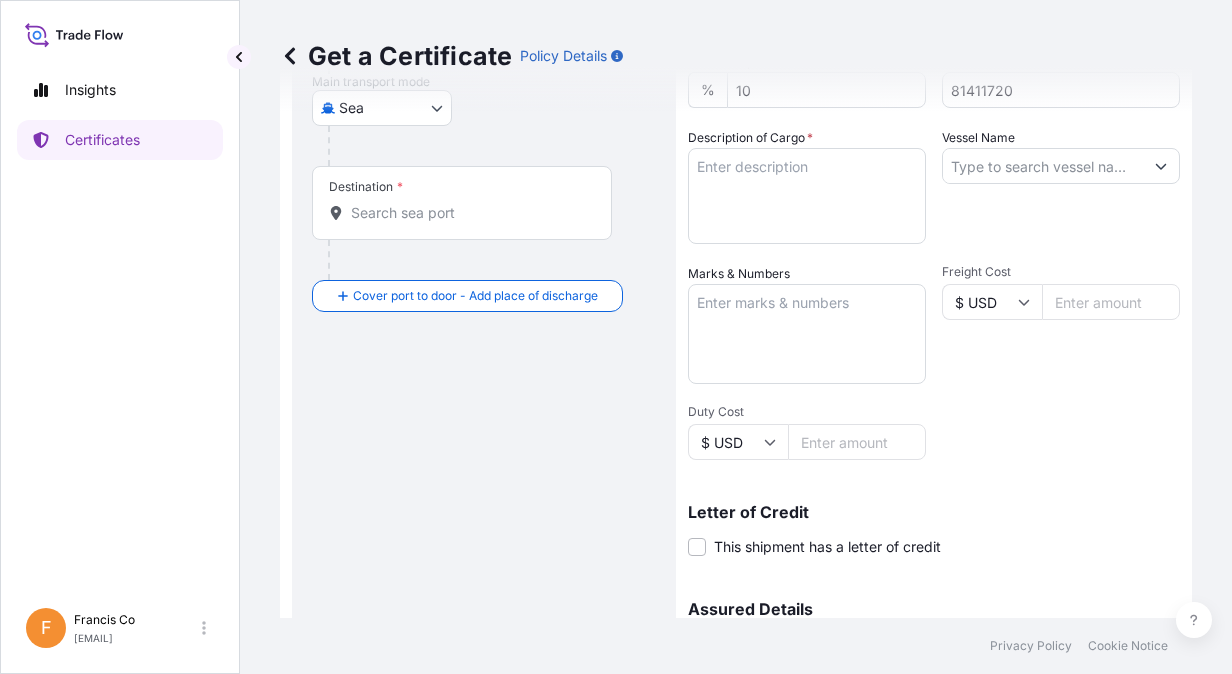 click on "Marks & Numbers" at bounding box center [807, 334] 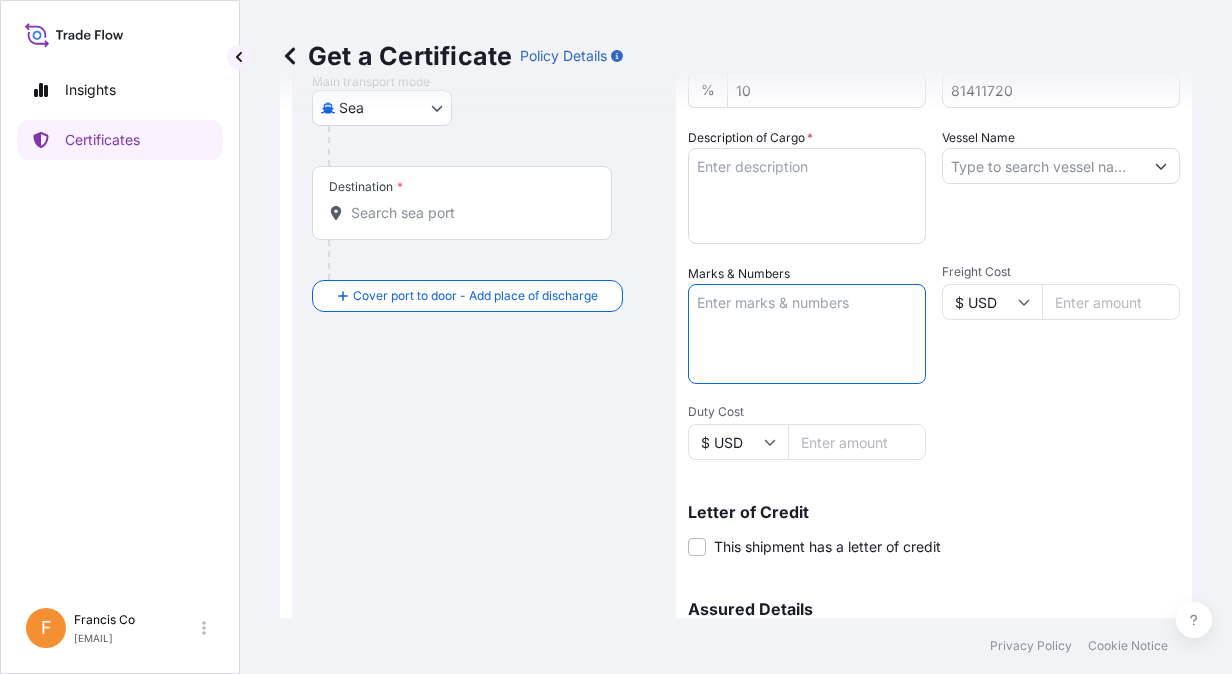 paste on "NOTIFY 1
[COMPANY NAME],
[SUITE] [FLOOR],
[BUILDING NAME], [STREET],
[CITY], [COUNTRY]." 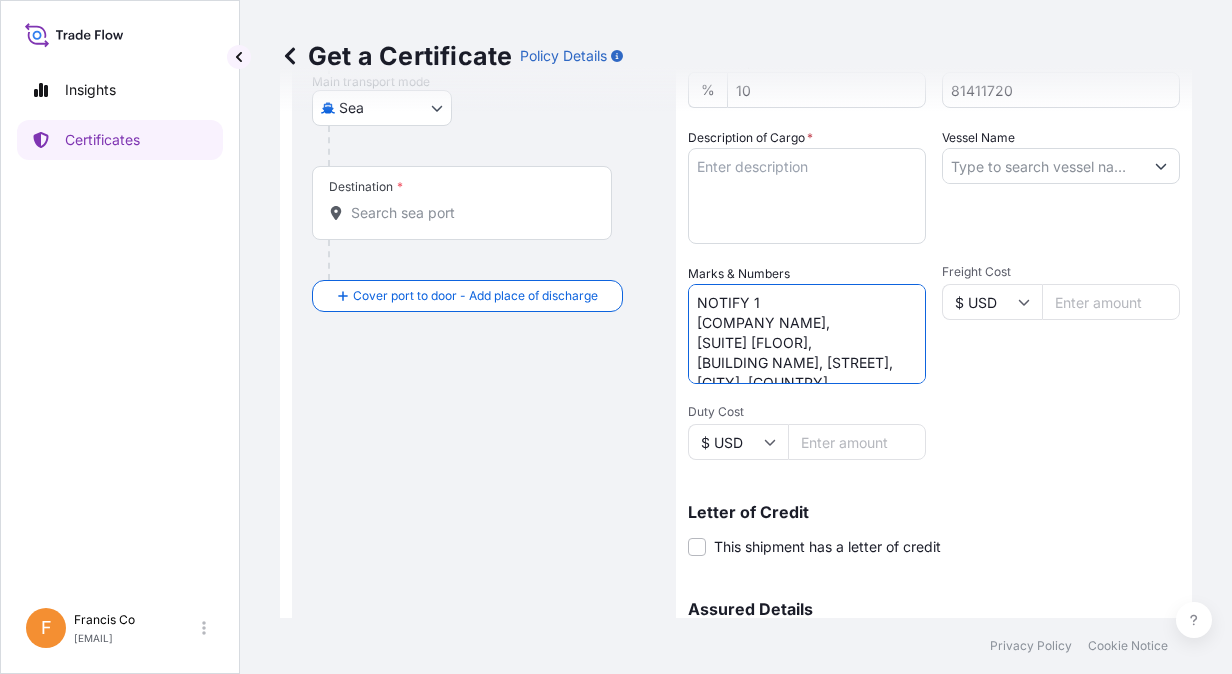 scroll, scrollTop: 67, scrollLeft: 0, axis: vertical 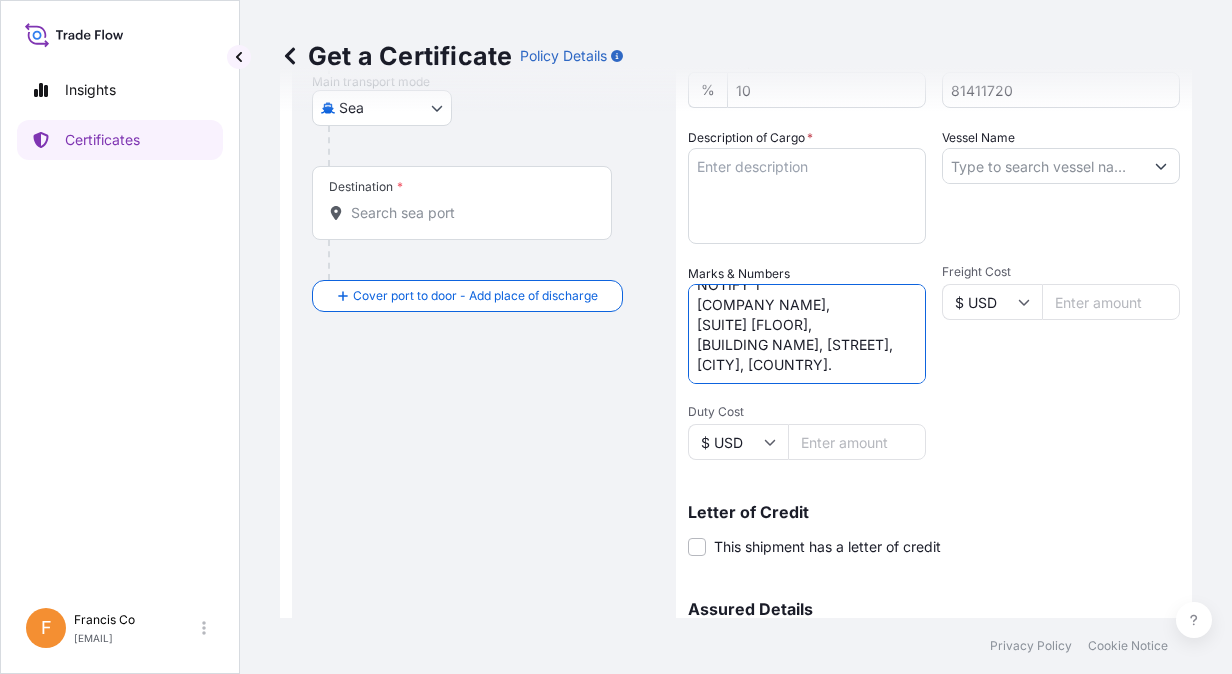type on "NOTIFY 1
[COMPANY NAME],
[SUITE] [FLOOR],
[BUILDING NAME], [STREET],
[CITY], [COUNTRY]." 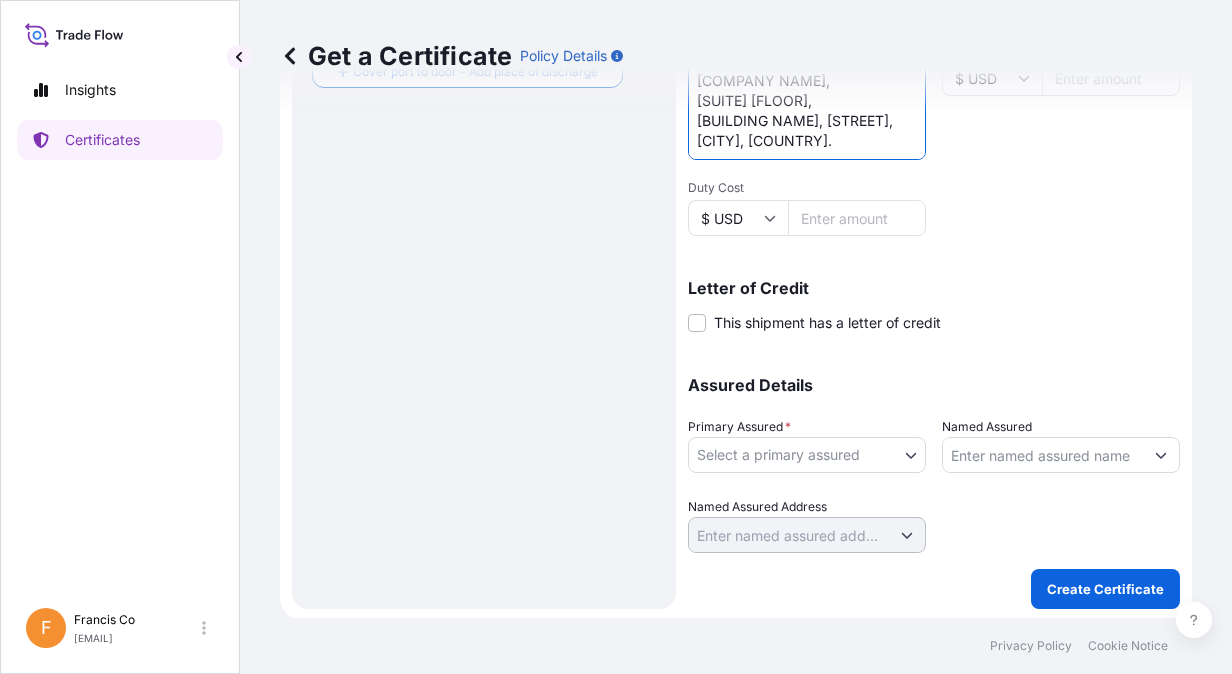 scroll, scrollTop: 526, scrollLeft: 0, axis: vertical 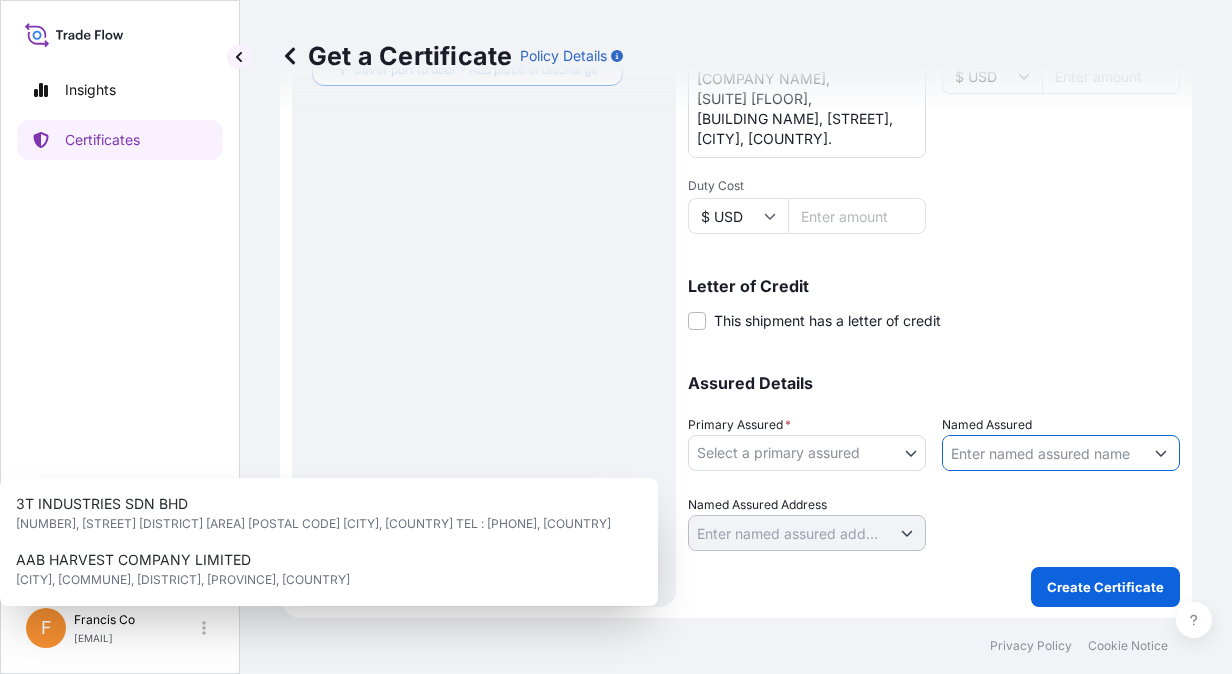 click on "Named Assured" at bounding box center (1043, 453) 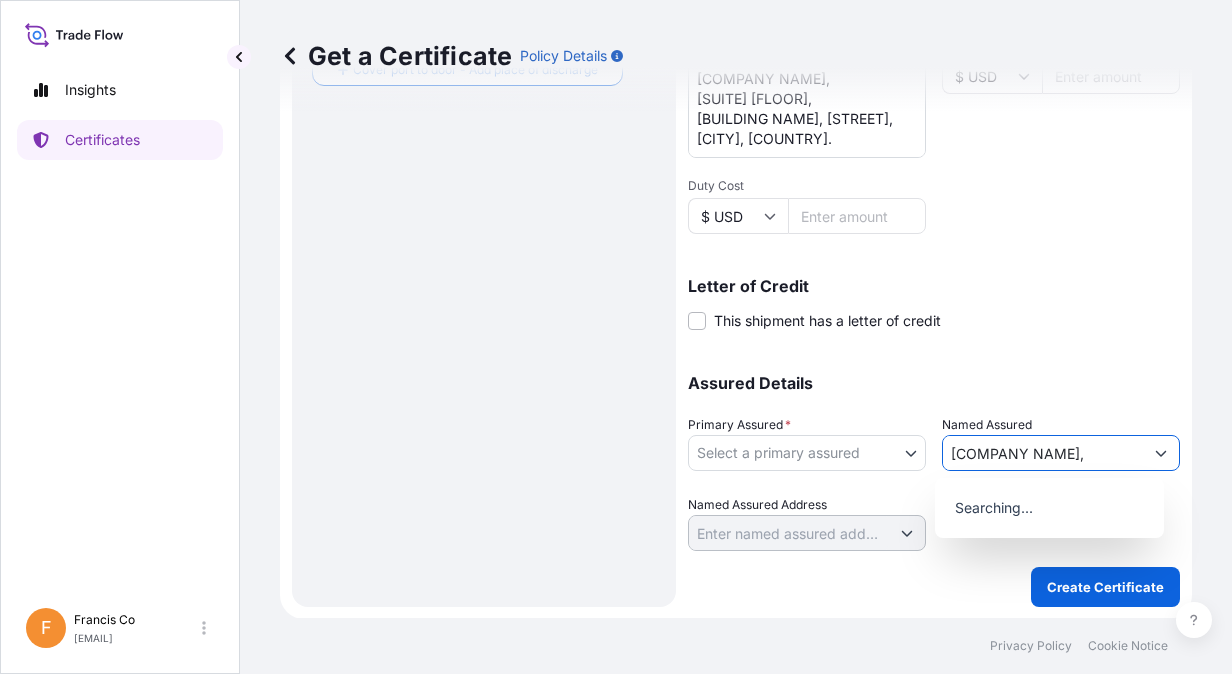 scroll, scrollTop: 0, scrollLeft: 164, axis: horizontal 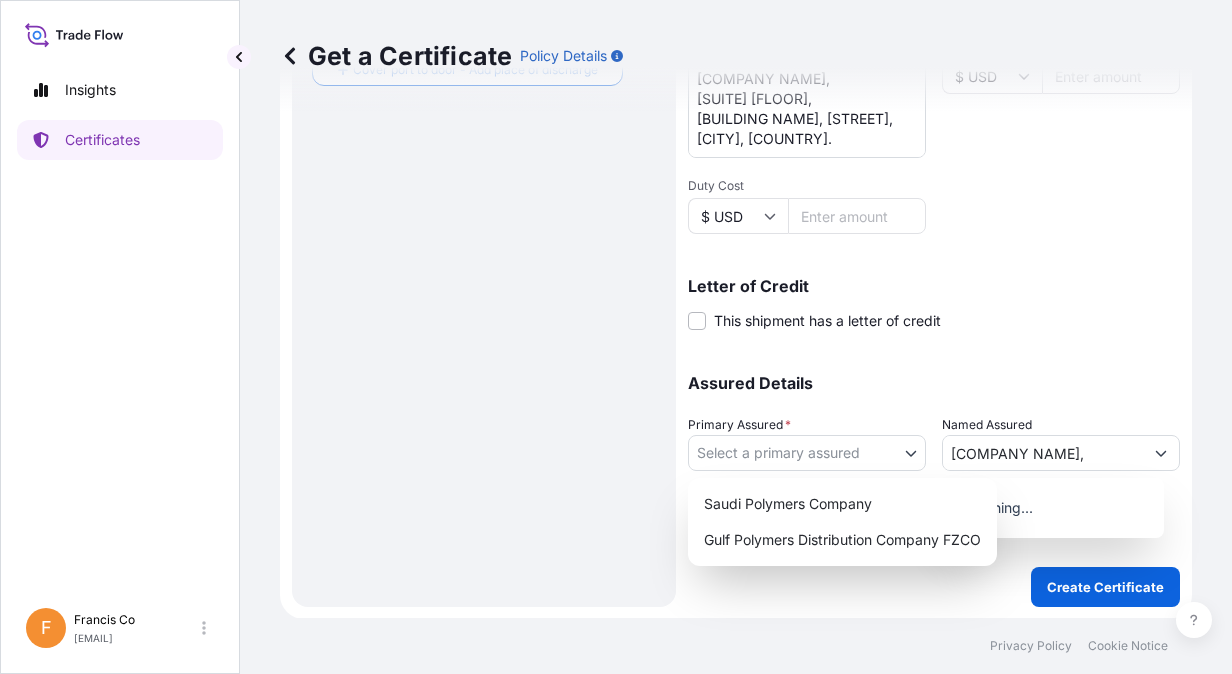 click on "F [LAST]   Co [EMAIL] Get a Certificate Policy Details Route Details   Cover door to port - Add loading place Place of loading Road / Inland Road / Inland Origin * Main transport mode Sea Air Road Sea Destination * Cover port to door - Add place of discharge Road / Inland Road / Inland Place of Discharge Shipment Details Issue date * [DATE] Date of Departure * [DATE] Date of Arrival dd / mm / yyyy Commodity Polyethylene, Polypropylene, Polystyrene and 1-Hexene. Packing Category Commercial Invoice Value    * $ USD [PRICE] CIF Markup % 10 Reference [NUMBER] Description of Cargo * Vessel Name Marks & Numbers NOTIFY 1
[COMPANY NAME],
[SUITE] [FLOOR],
[BUILDING NAME], [STREET],
[CITY], [COUNTRY]. Freight Cost   $ USD Duty Cost   $ USD Letter of Credit This shipment has a letter of credit Letter of credit * Letter of credit may not exceed 12000 characters Assured Details *
0" at bounding box center [616, 337] 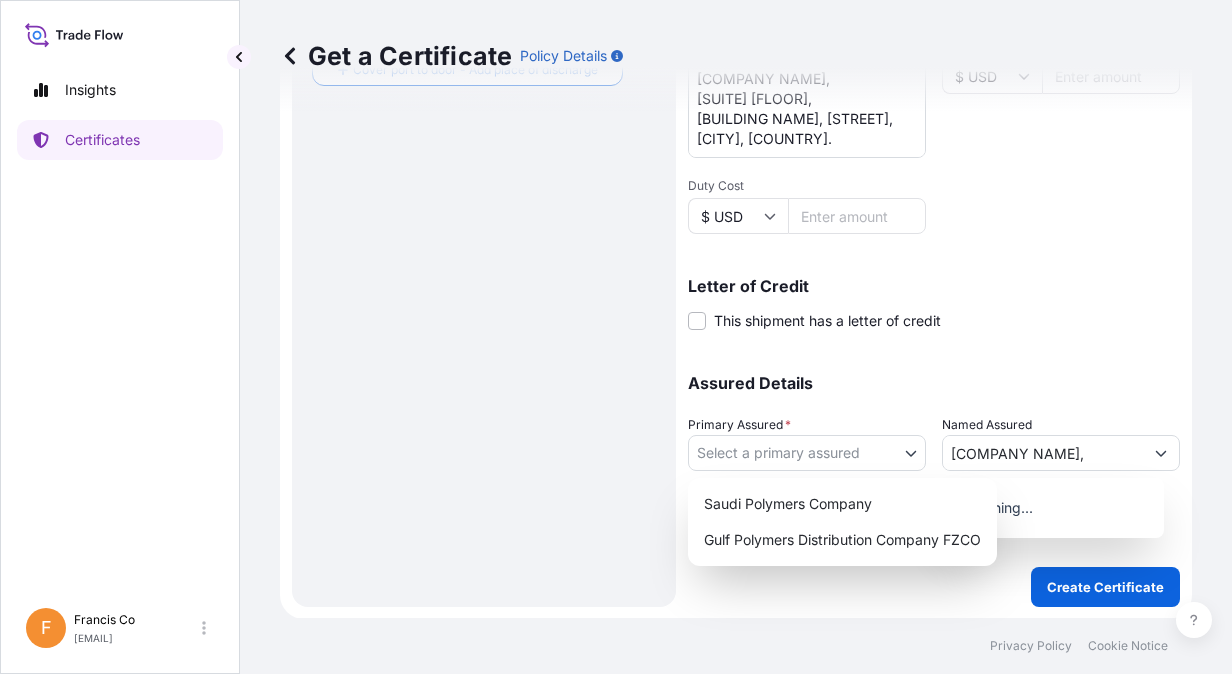 scroll, scrollTop: 0, scrollLeft: 0, axis: both 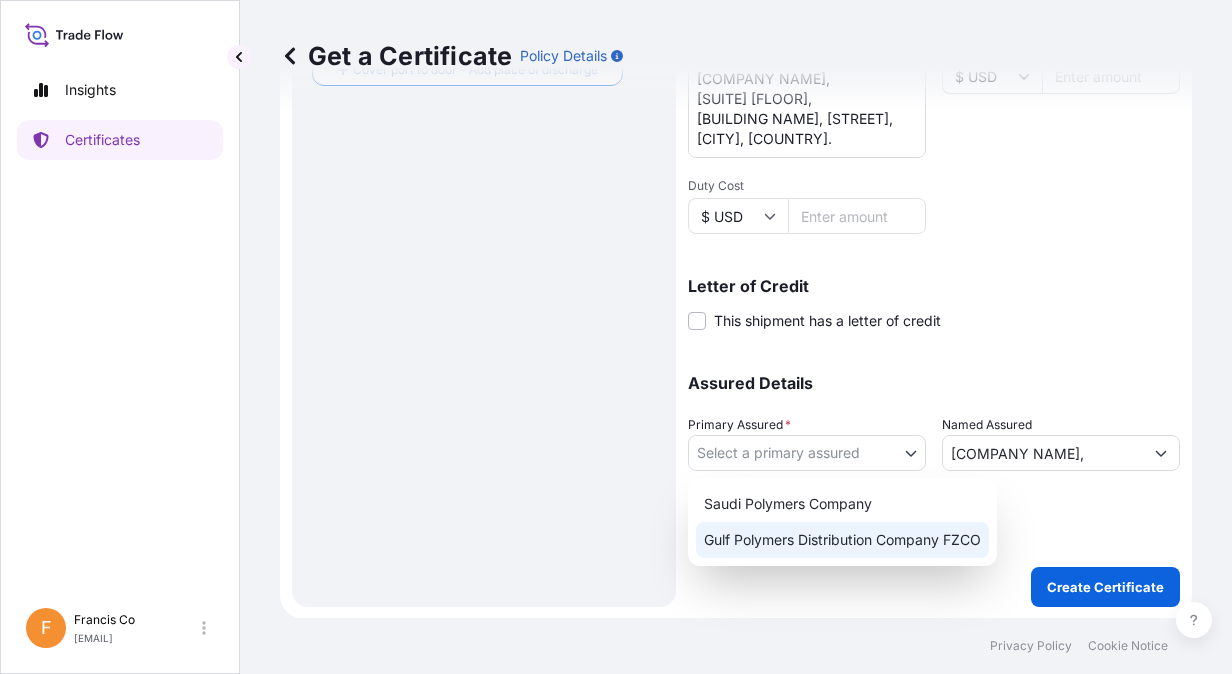 click on "Gulf Polymers Distribution Company FZCO" at bounding box center (842, 540) 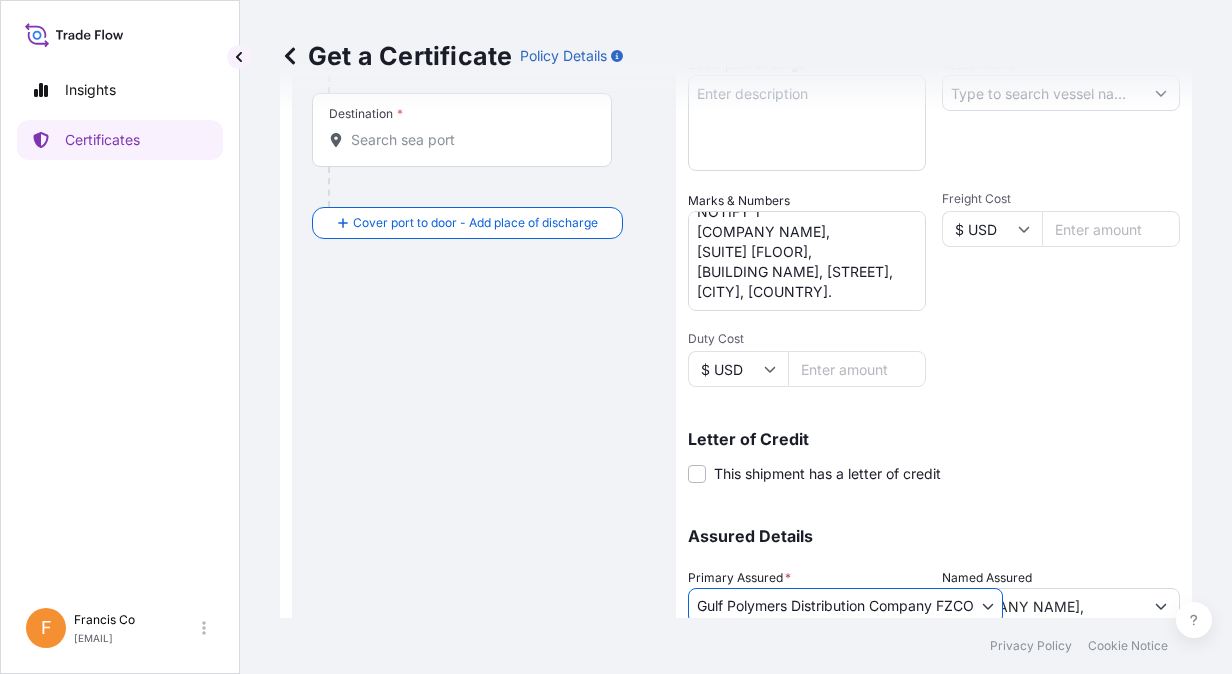 scroll, scrollTop: 326, scrollLeft: 0, axis: vertical 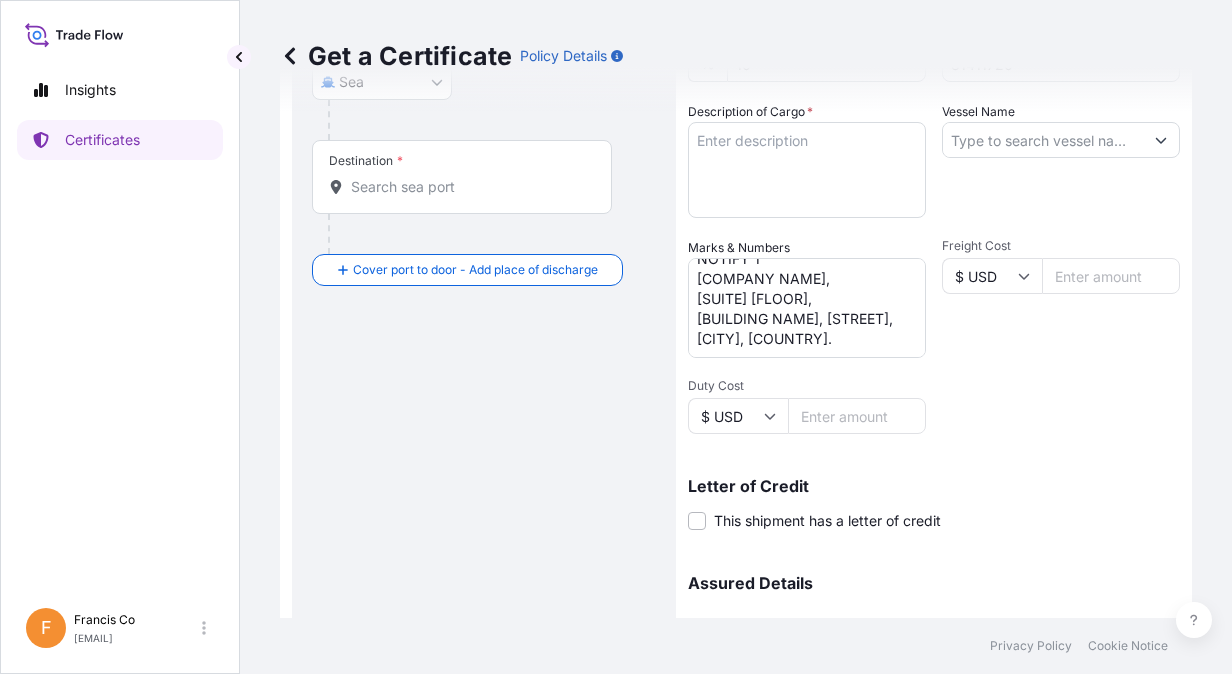 type 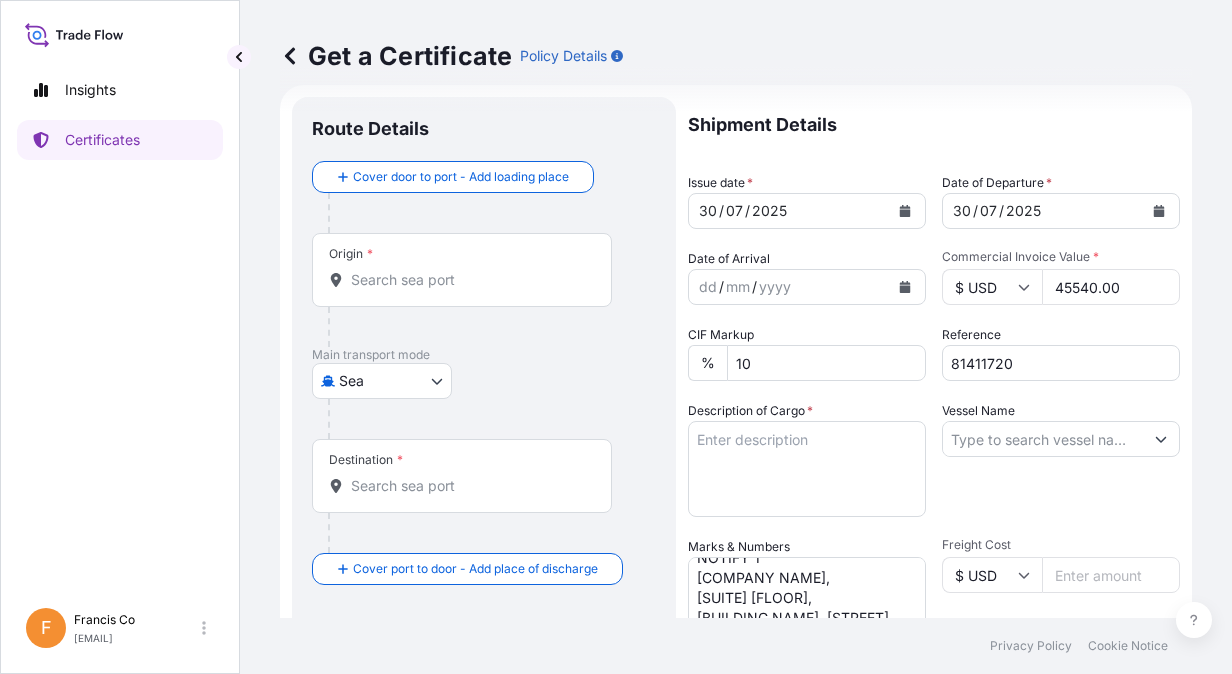 scroll, scrollTop: 26, scrollLeft: 0, axis: vertical 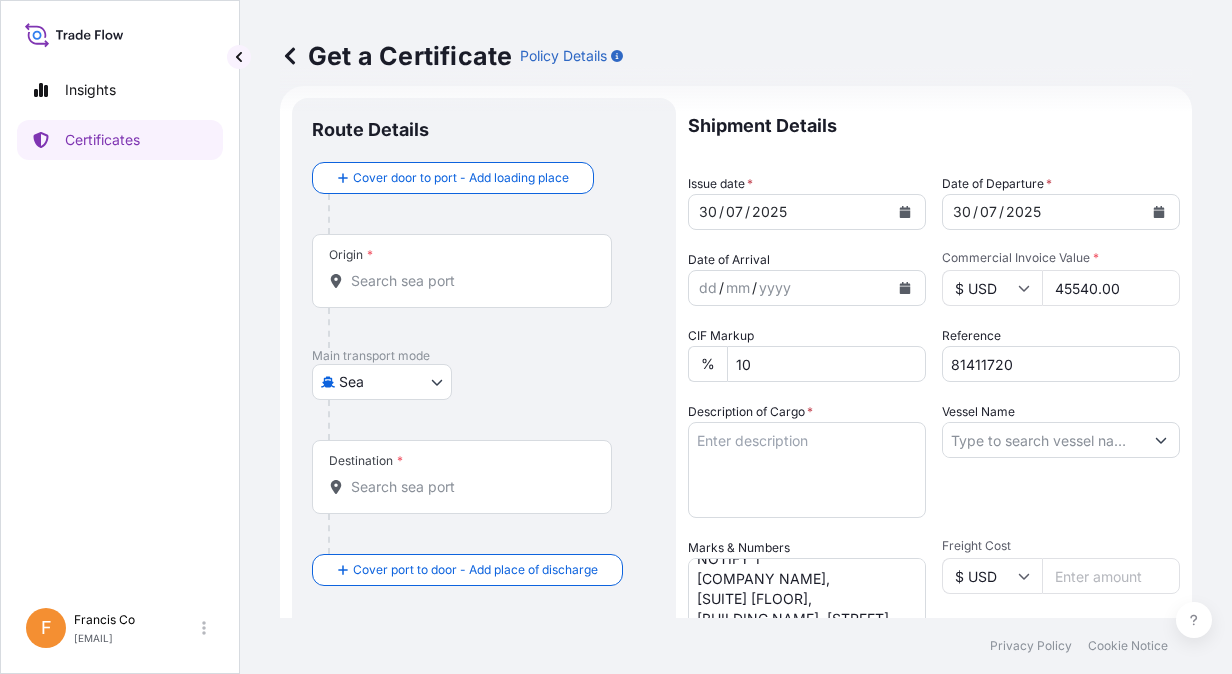 click on "Vessel Name" at bounding box center [1043, 440] 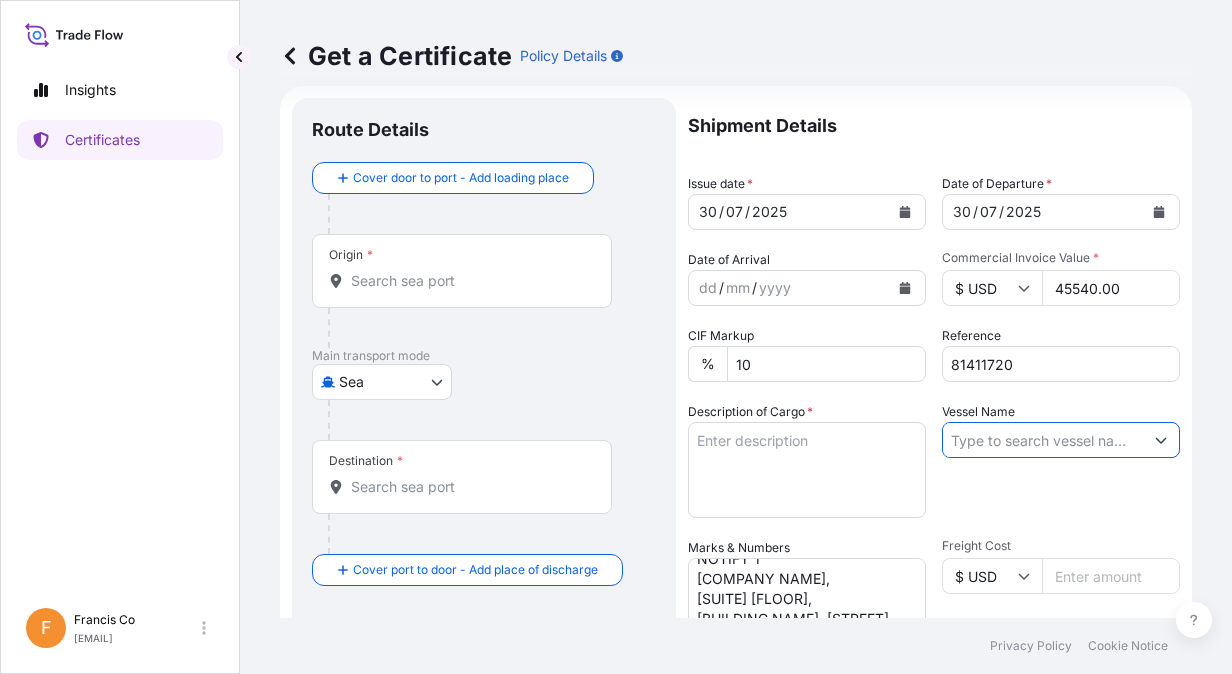 paste on "WAN HAI 316 S233" 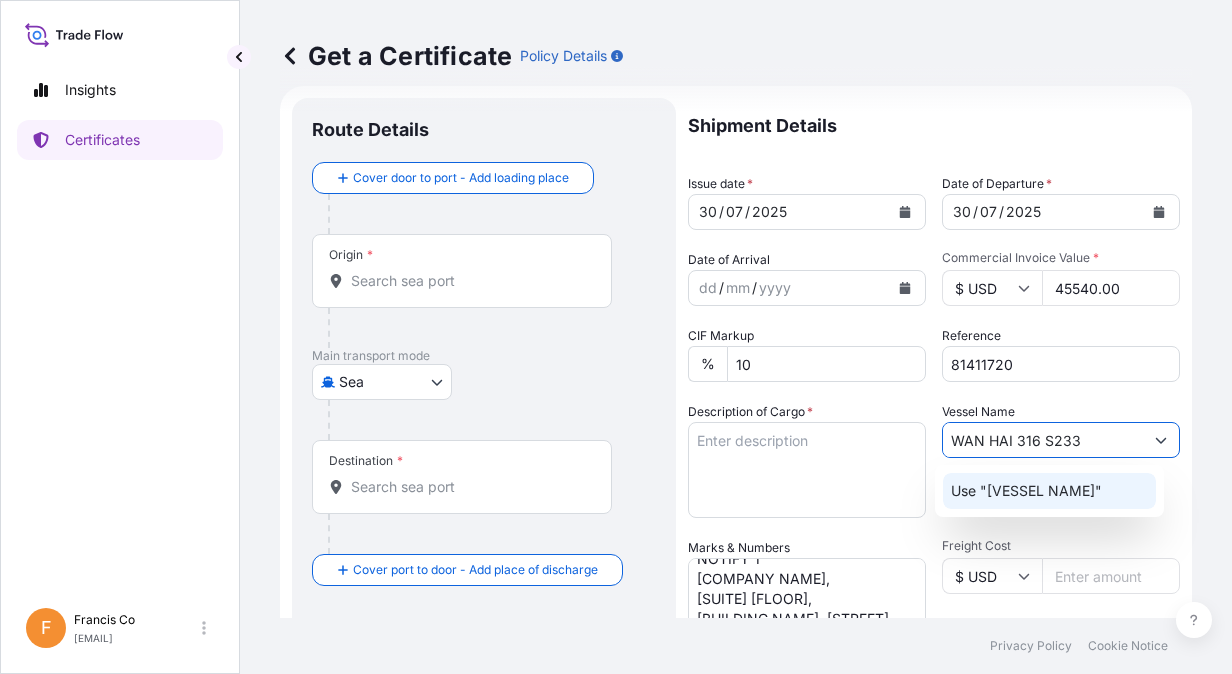 click on "Use "[VESSEL NAME]"" 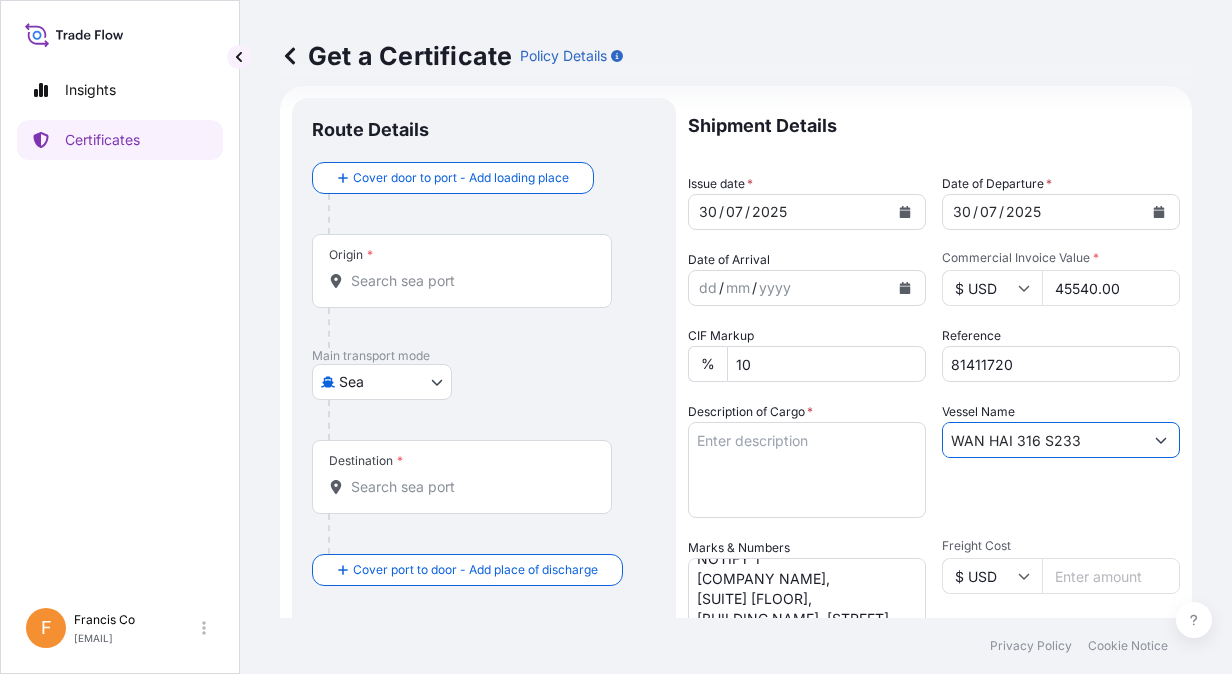 type on "WAN HAI 316 S233" 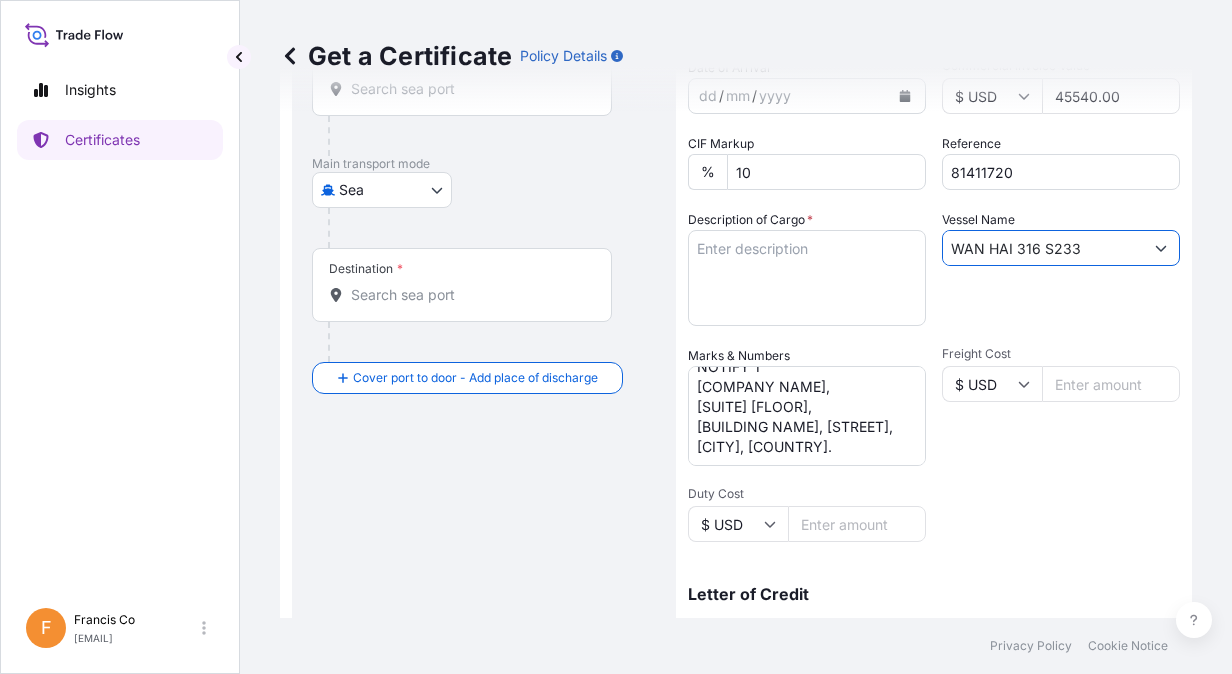 scroll, scrollTop: 226, scrollLeft: 0, axis: vertical 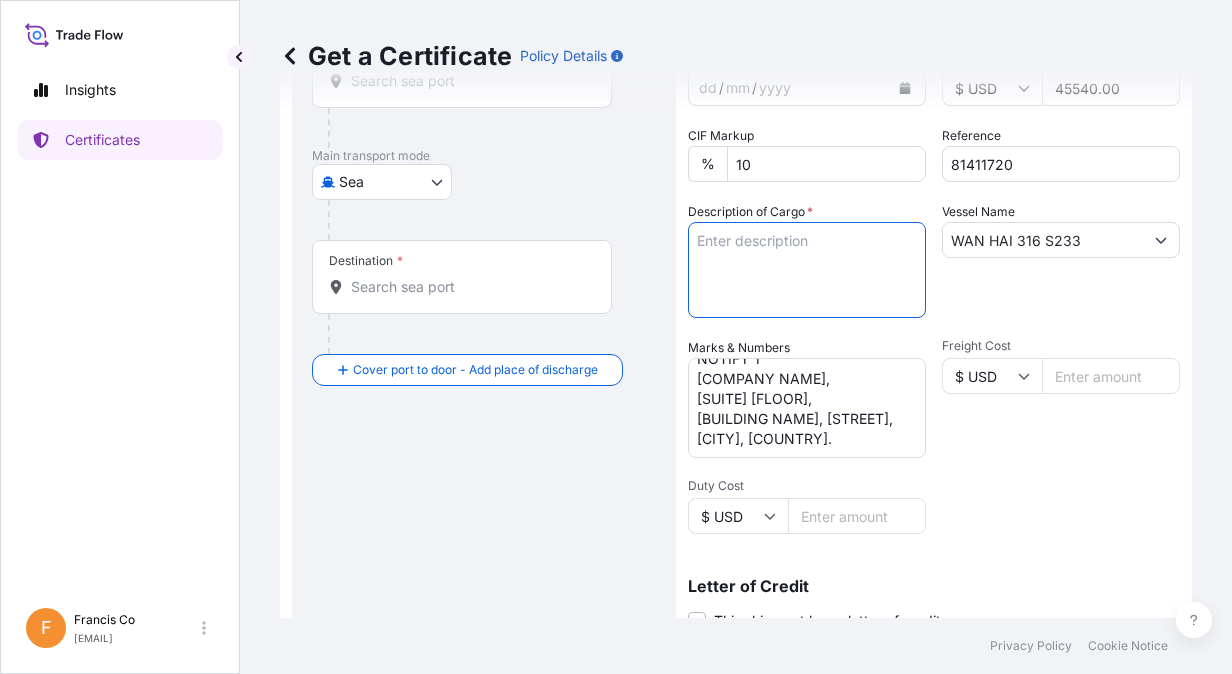 drag, startPoint x: 738, startPoint y: 250, endPoint x: 742, endPoint y: 260, distance: 10.770329 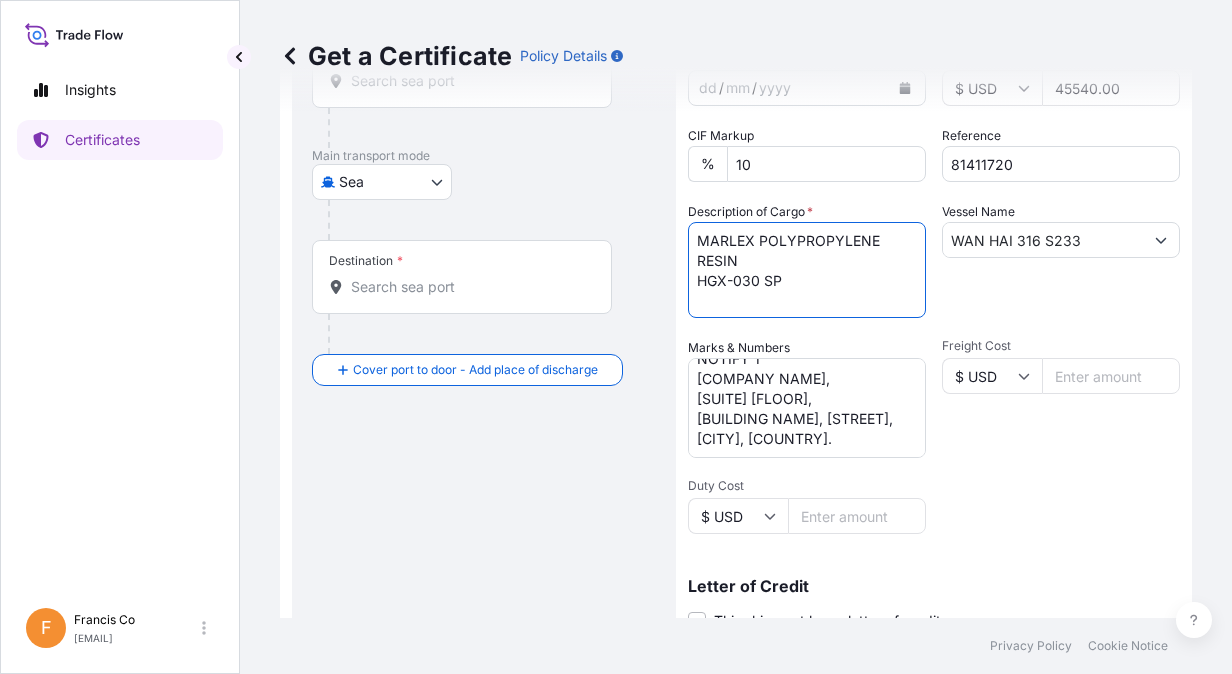 paste on "2 X 40' CONTAINERS CONTAINING:" 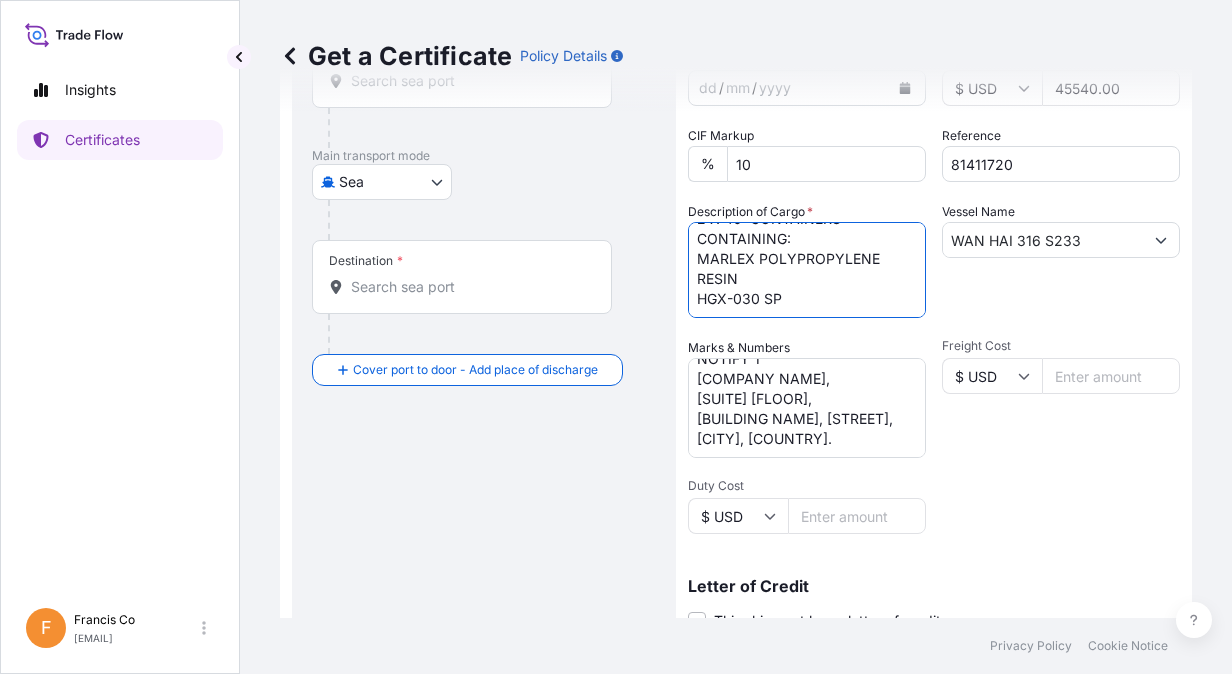 paste on "NET WEIGHT : 49.50 MT
GROSS WEIGHT : 50.688 MT
990 BAGS PER CONTAINER
TOTAL BAGS   : 1980
25 KG NET EACH BAG
COUNTRY OF ORIGIN : [COUNTRY]" 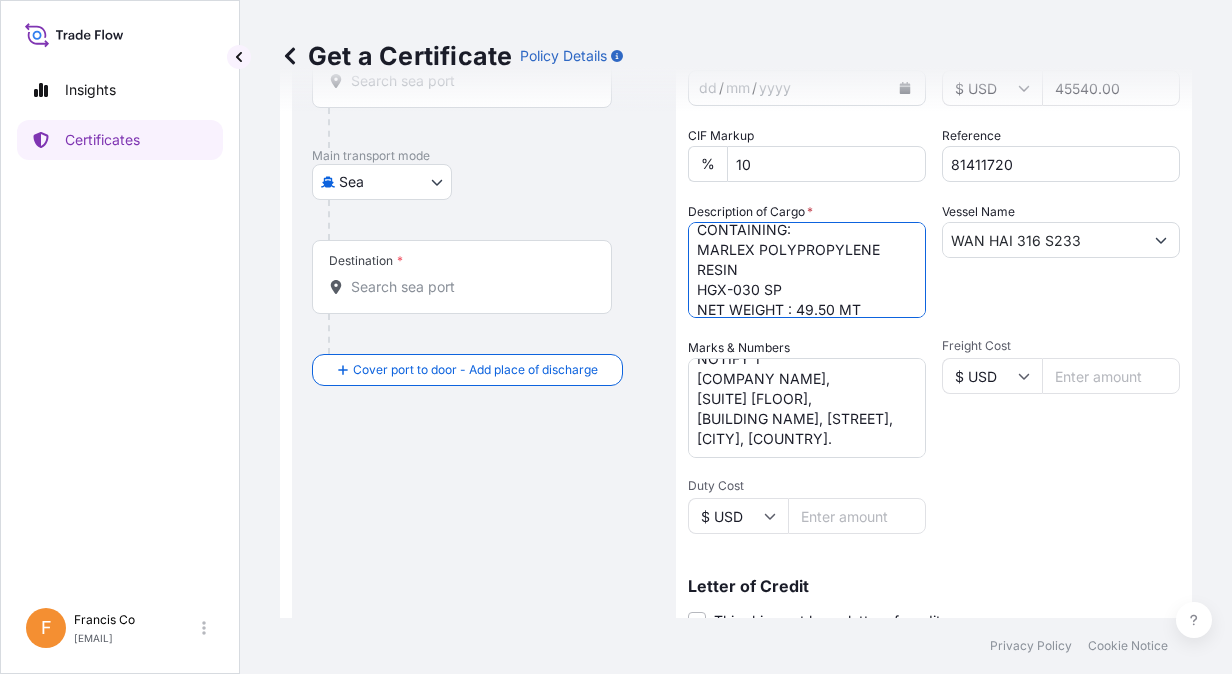 scroll, scrollTop: 151, scrollLeft: 0, axis: vertical 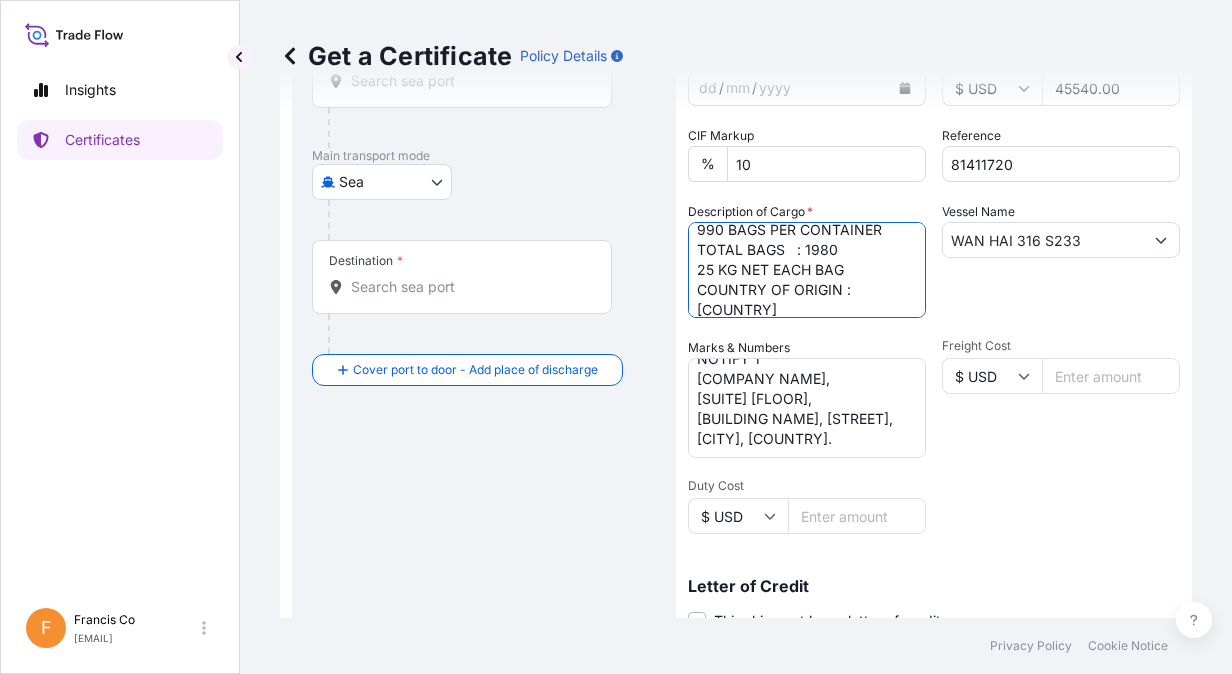 type on "2 X 40' CONTAINERS CONTAINING:
MARLEX POLYPROPYLENE RESIN
HGX-030 SP
NET WEIGHT : 49.50 MT
GROSS WEIGHT : 50.688 MT
990 BAGS PER CONTAINER
TOTAL BAGS   : 1980
25 KG NET EACH BAG
COUNTRY OF ORIGIN : [COUNTRY]" 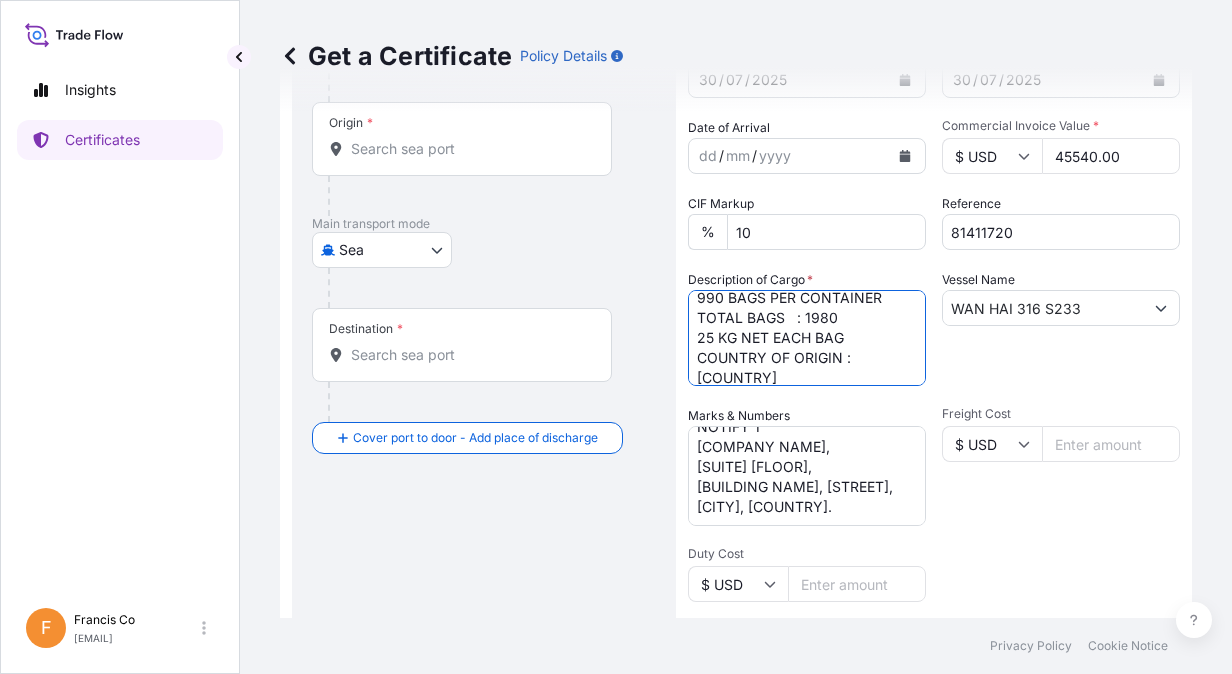 scroll, scrollTop: 126, scrollLeft: 0, axis: vertical 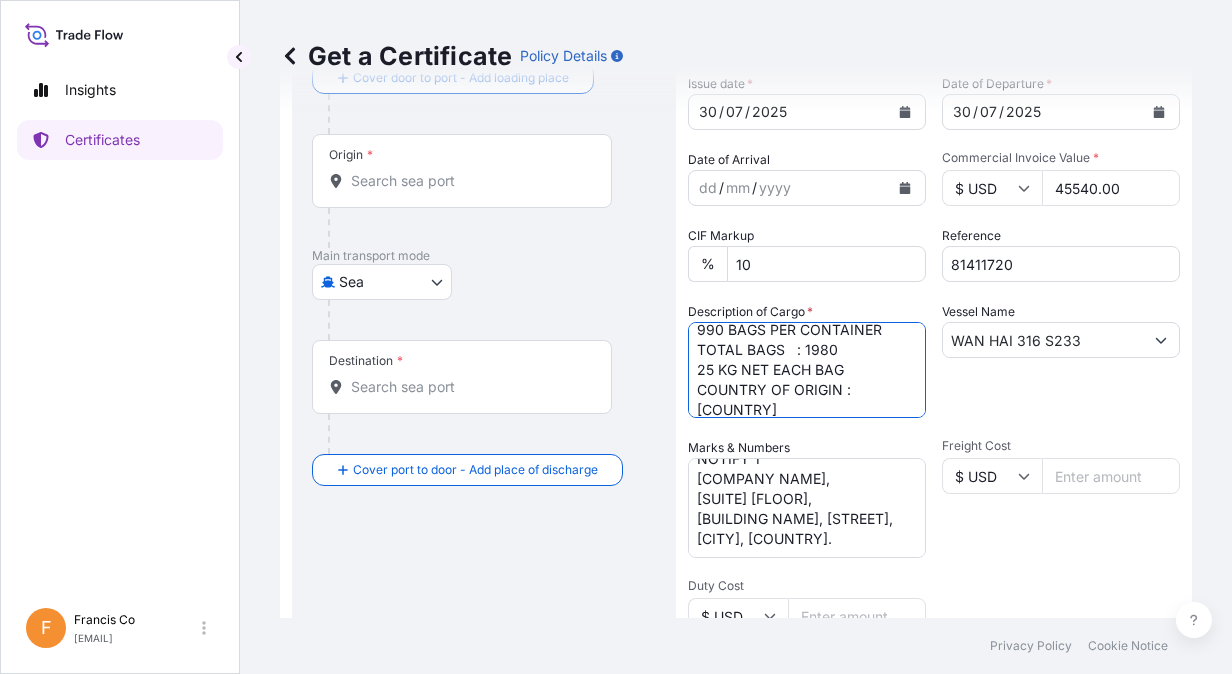 click on "Origin *" at bounding box center (469, 181) 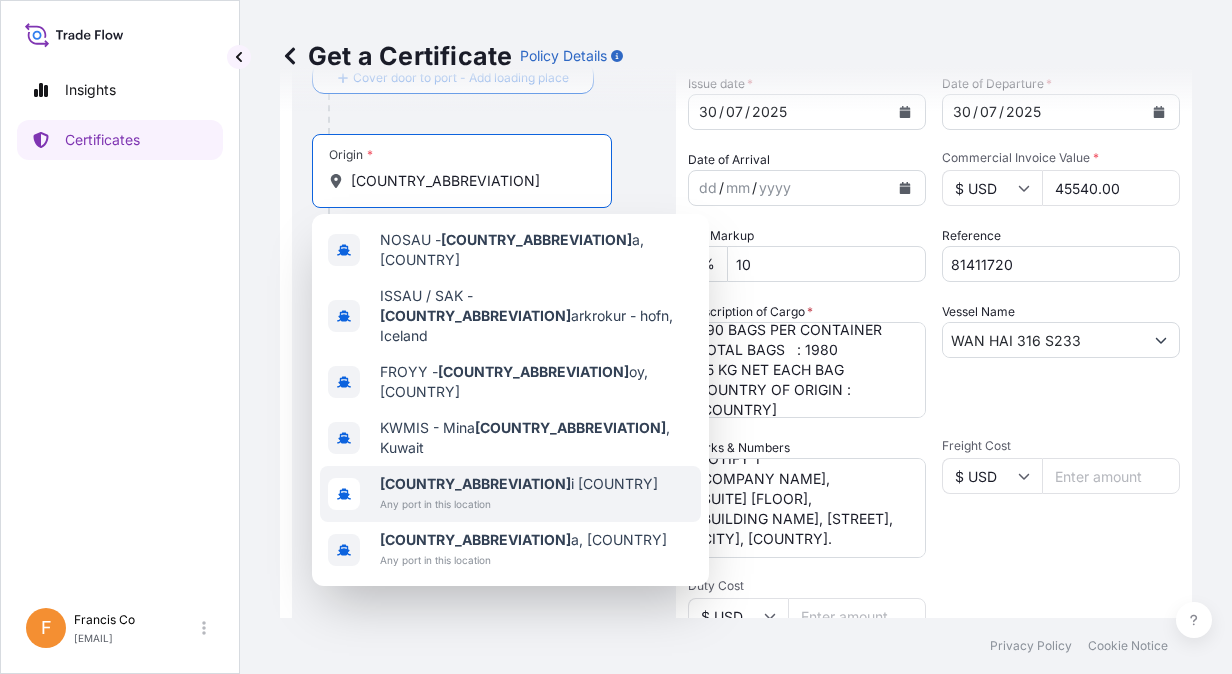 click on "[COUNTRY]" at bounding box center (519, 484) 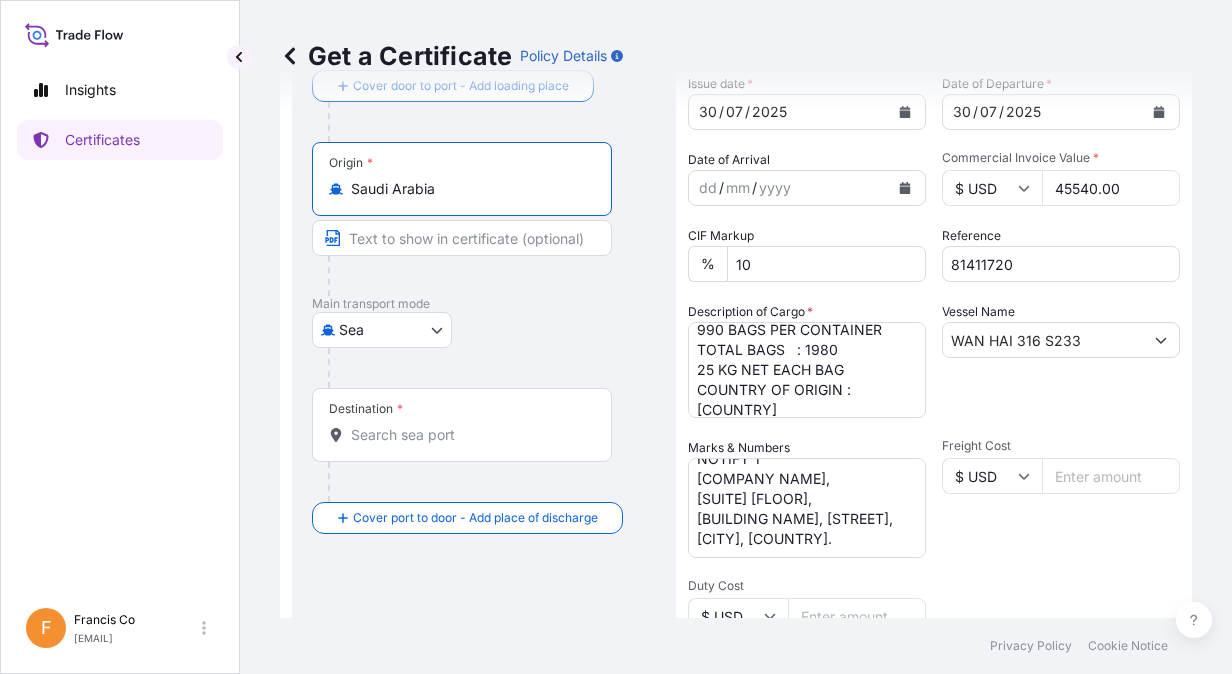 type on "Saudi Arabia" 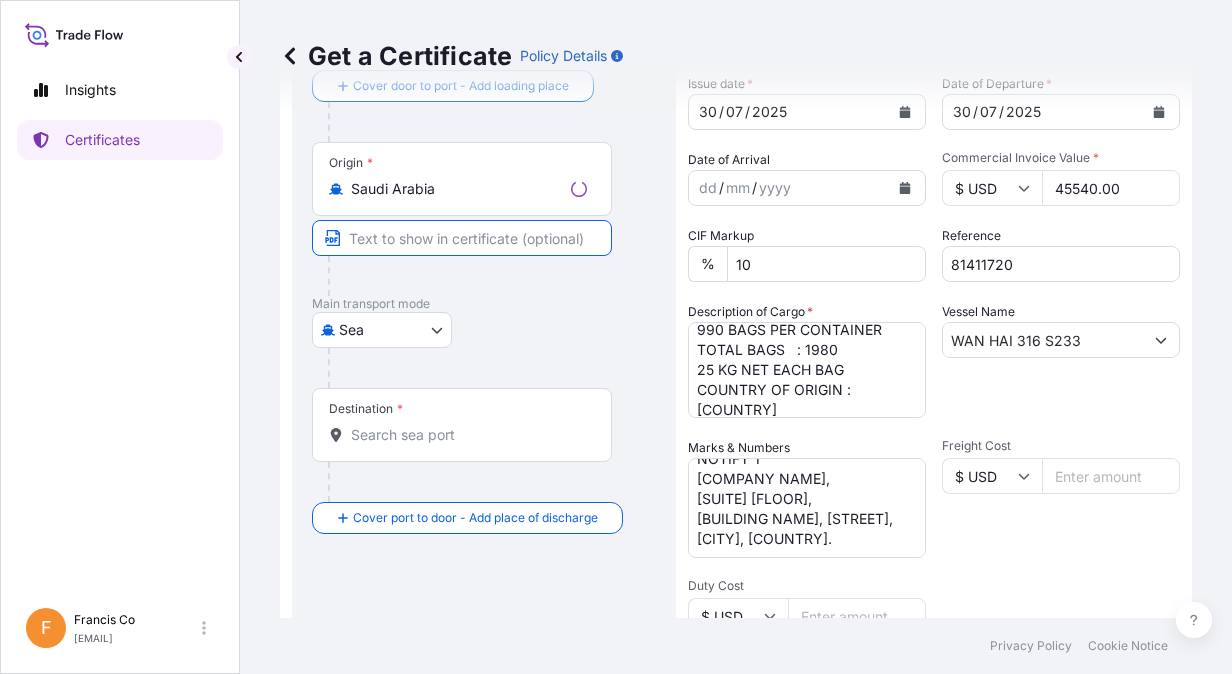 click at bounding box center (462, 238) 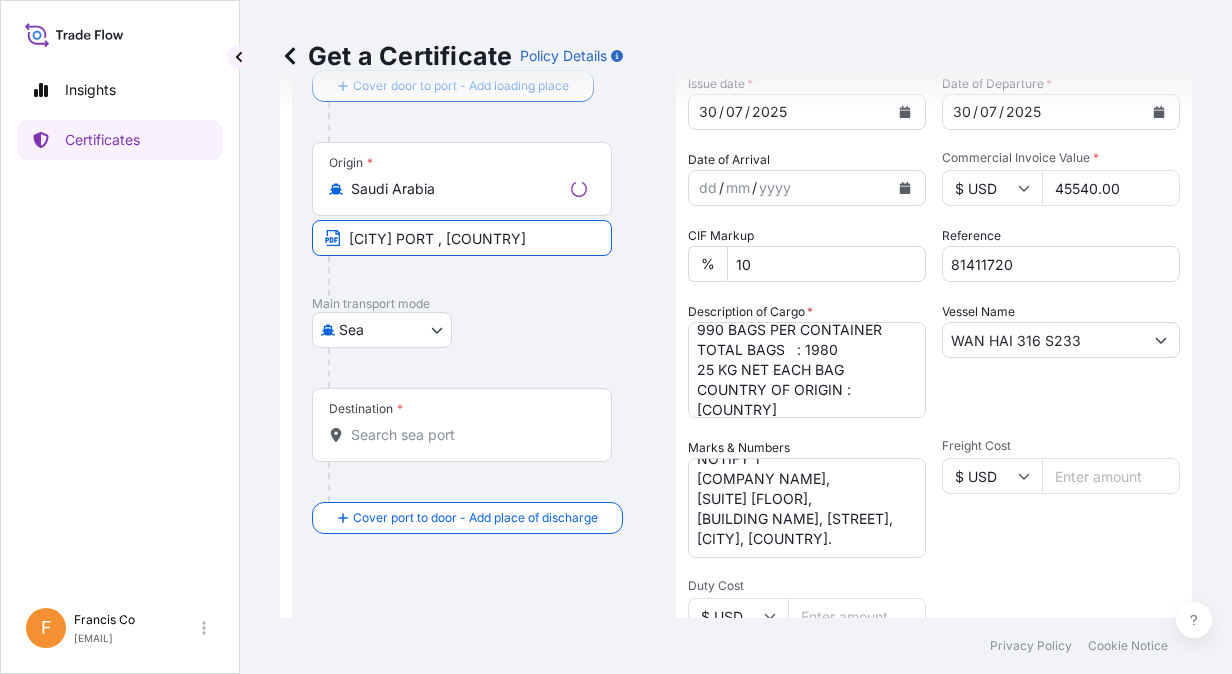 type on "[CITY] PORT , [COUNTRY]" 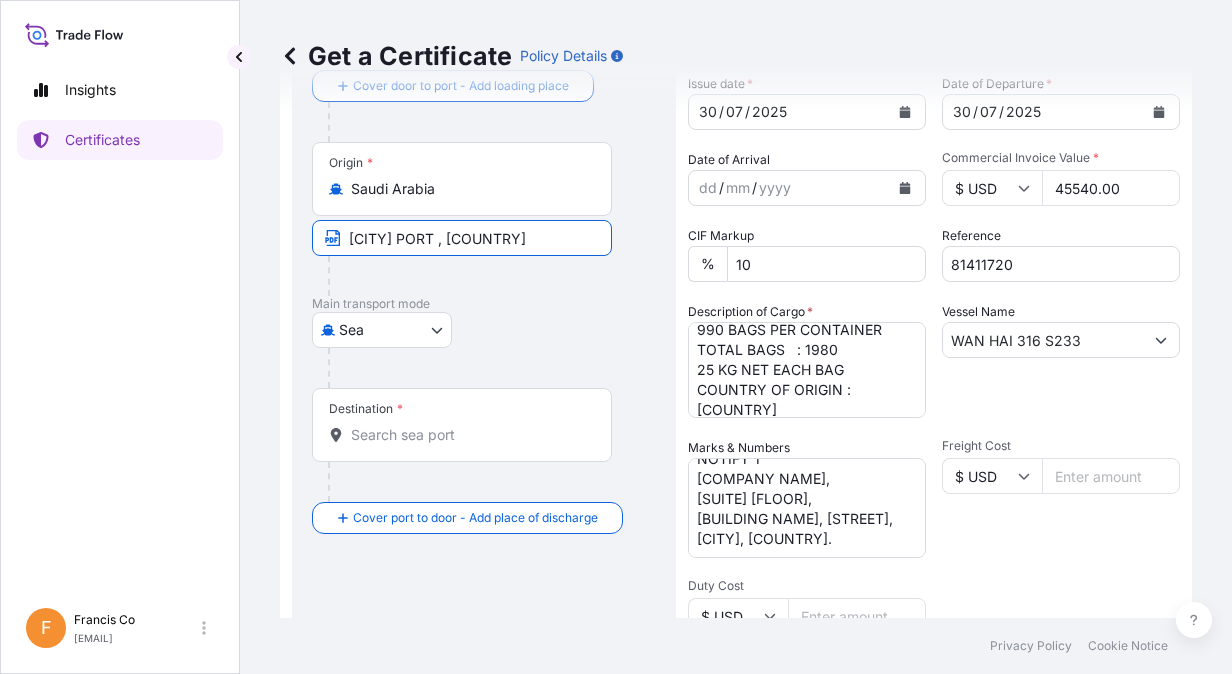 click on "Destination *" at bounding box center [469, 435] 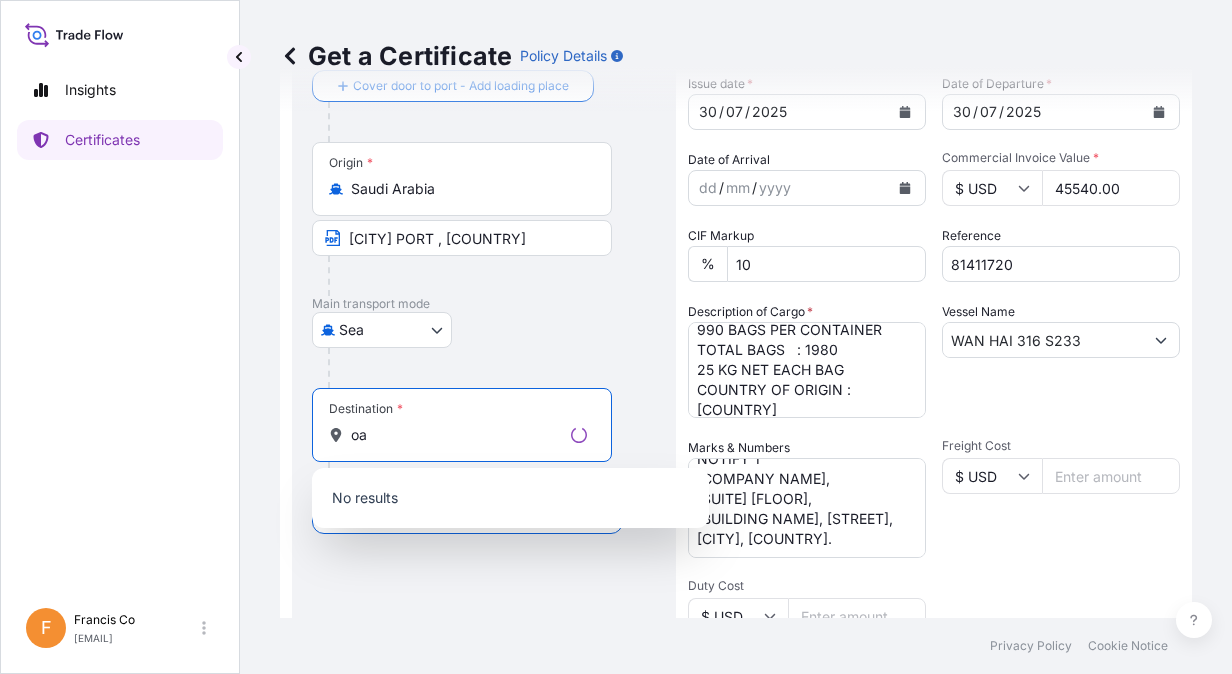 type on "o" 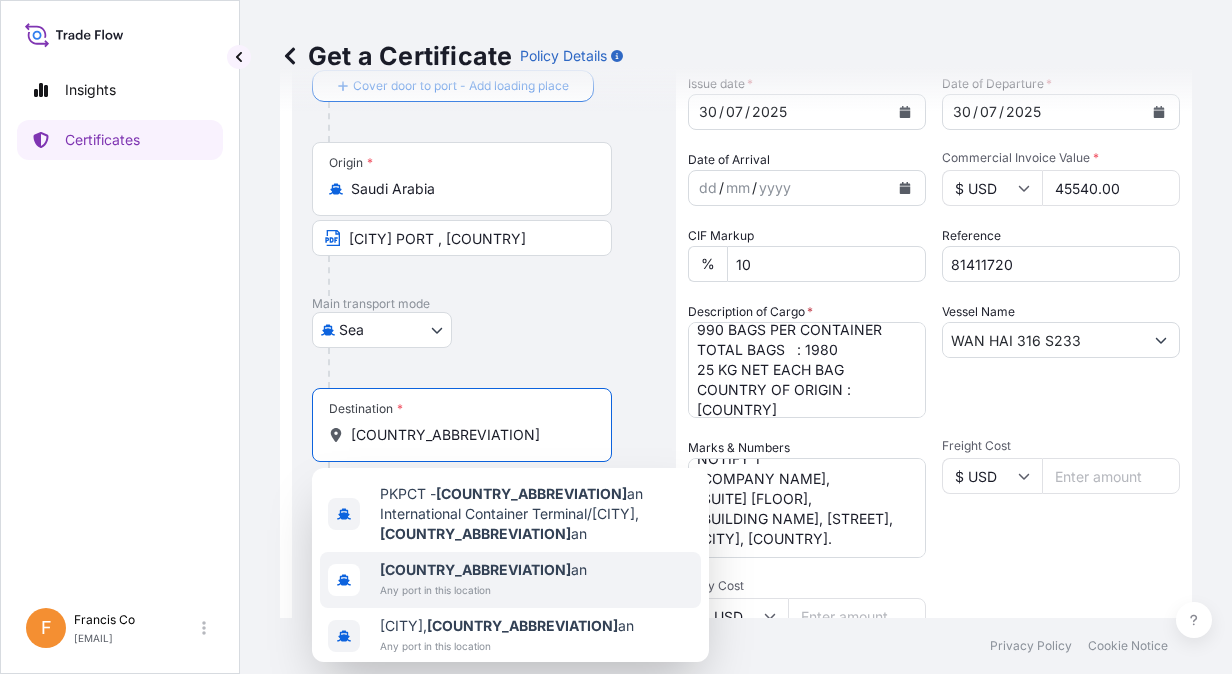 click on "[COUNTRY_ABBREVIATION]" at bounding box center (483, 570) 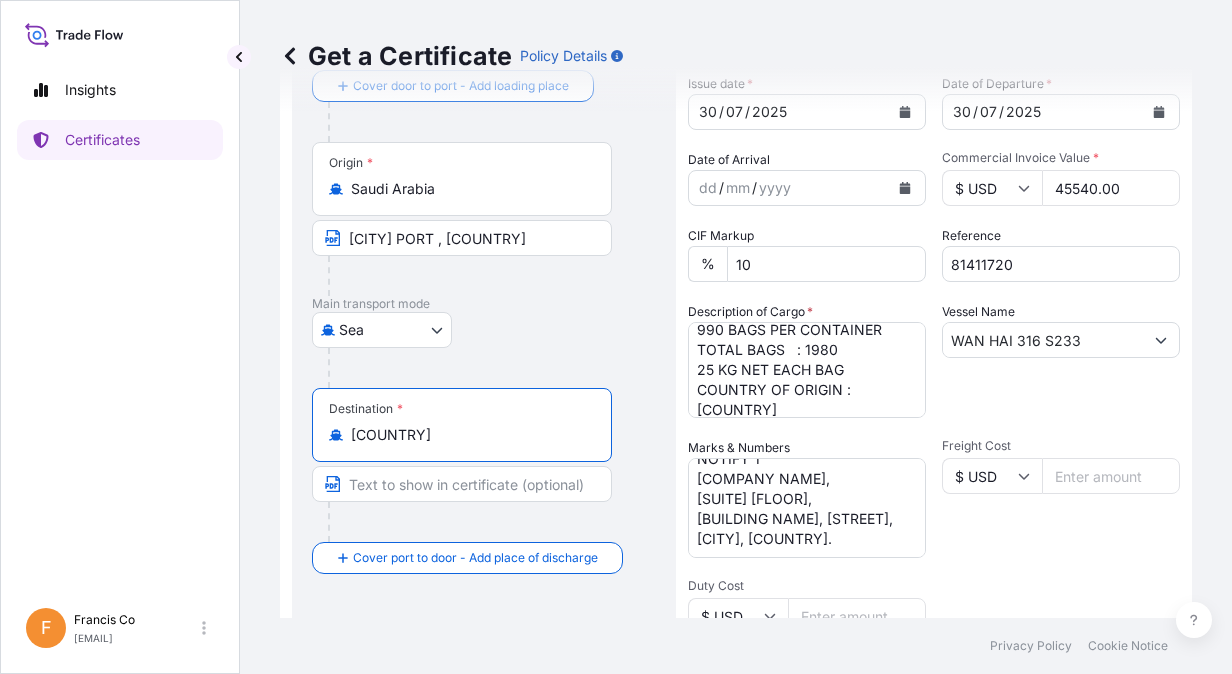 type on "[COUNTRY]" 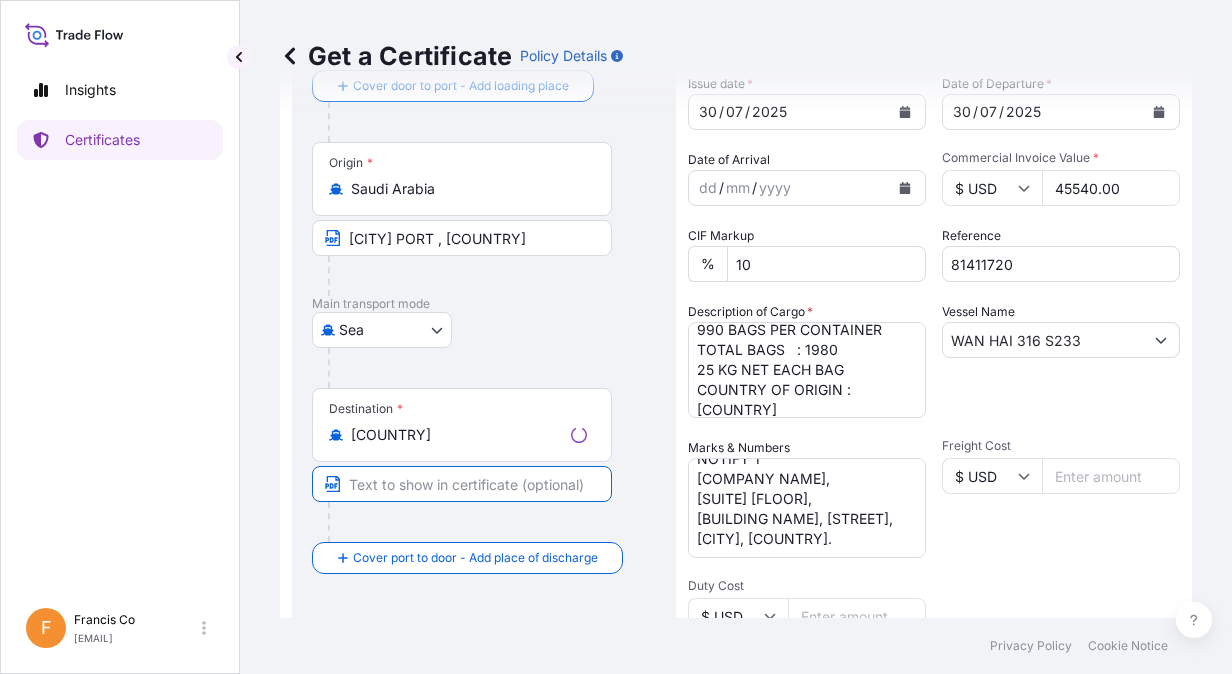 click at bounding box center [462, 484] 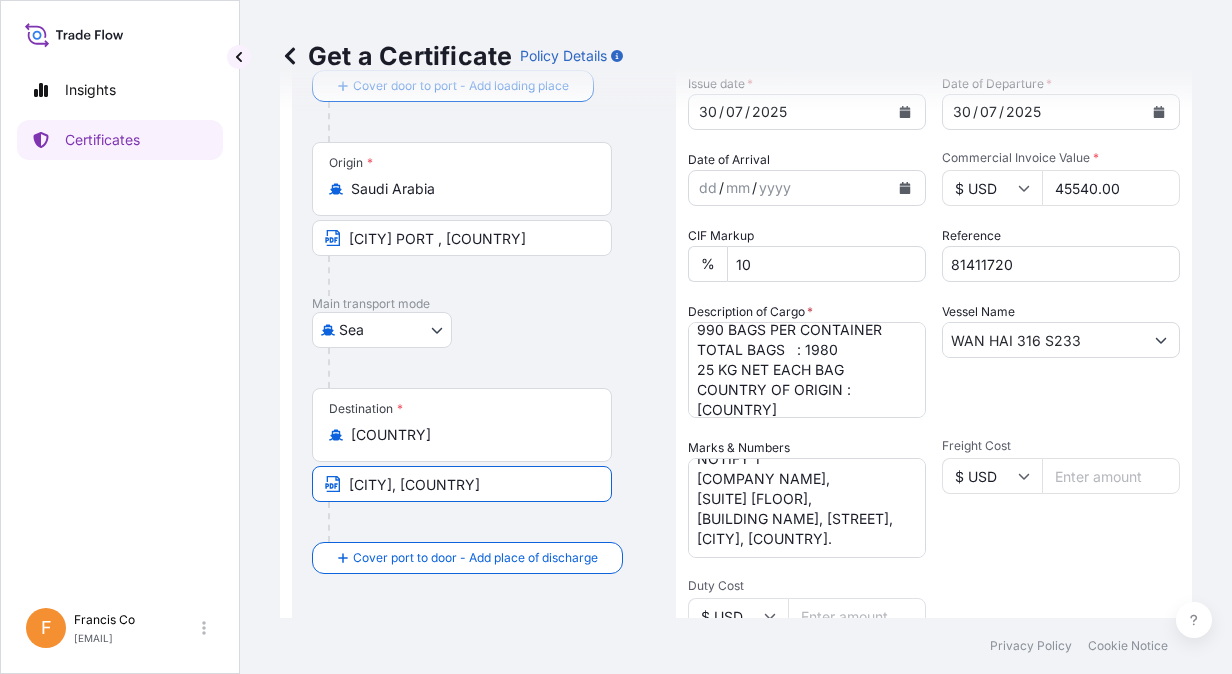 type on "[CITY], [COUNTRY]" 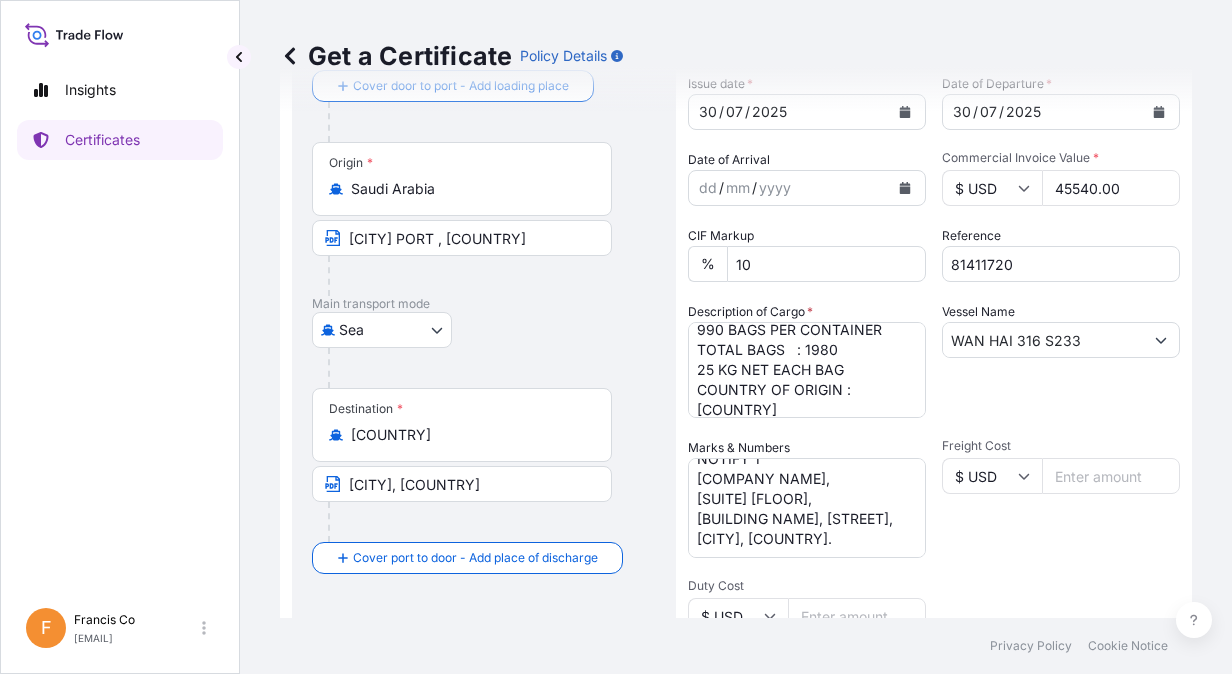click on "Destination * [COUNTRY] [CITY], [COUNTRY]" at bounding box center (484, 465) 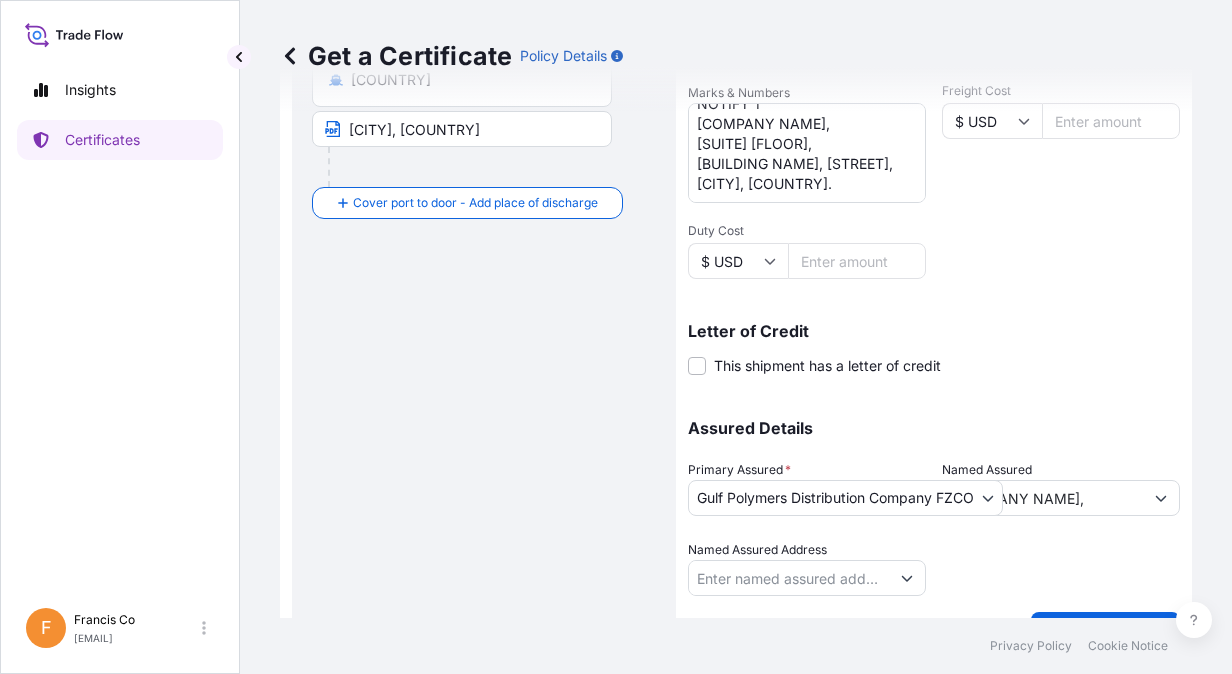 scroll, scrollTop: 526, scrollLeft: 0, axis: vertical 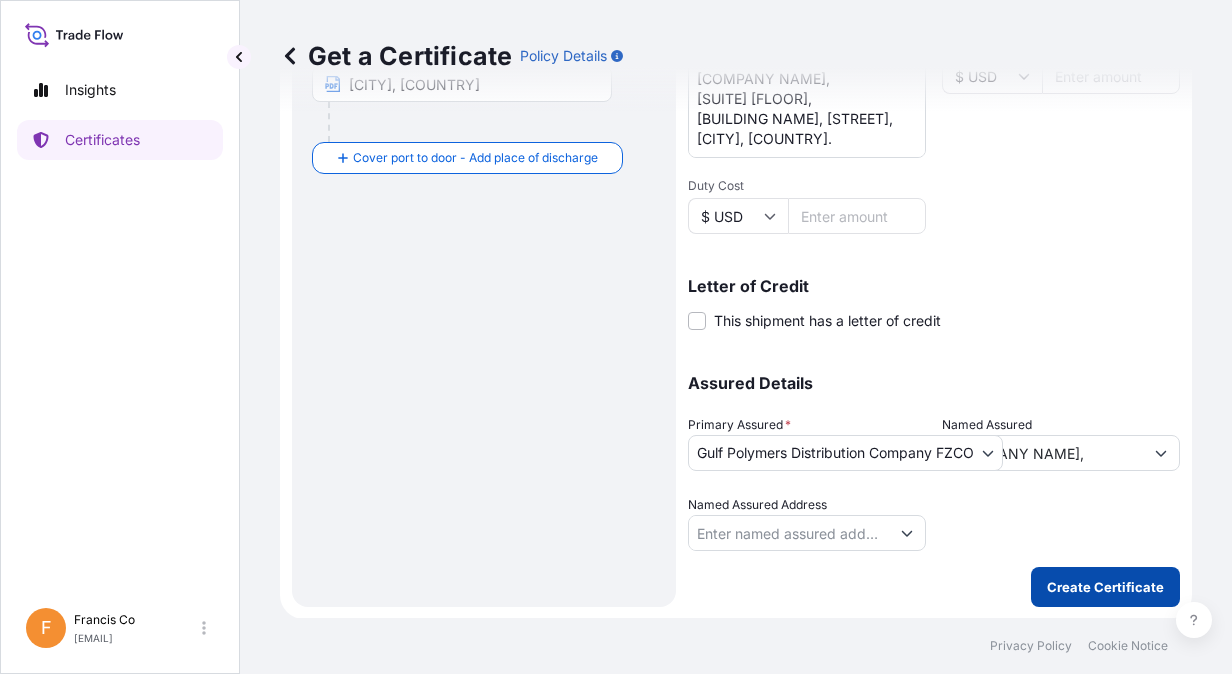 click on "Create Certificate" at bounding box center [1105, 587] 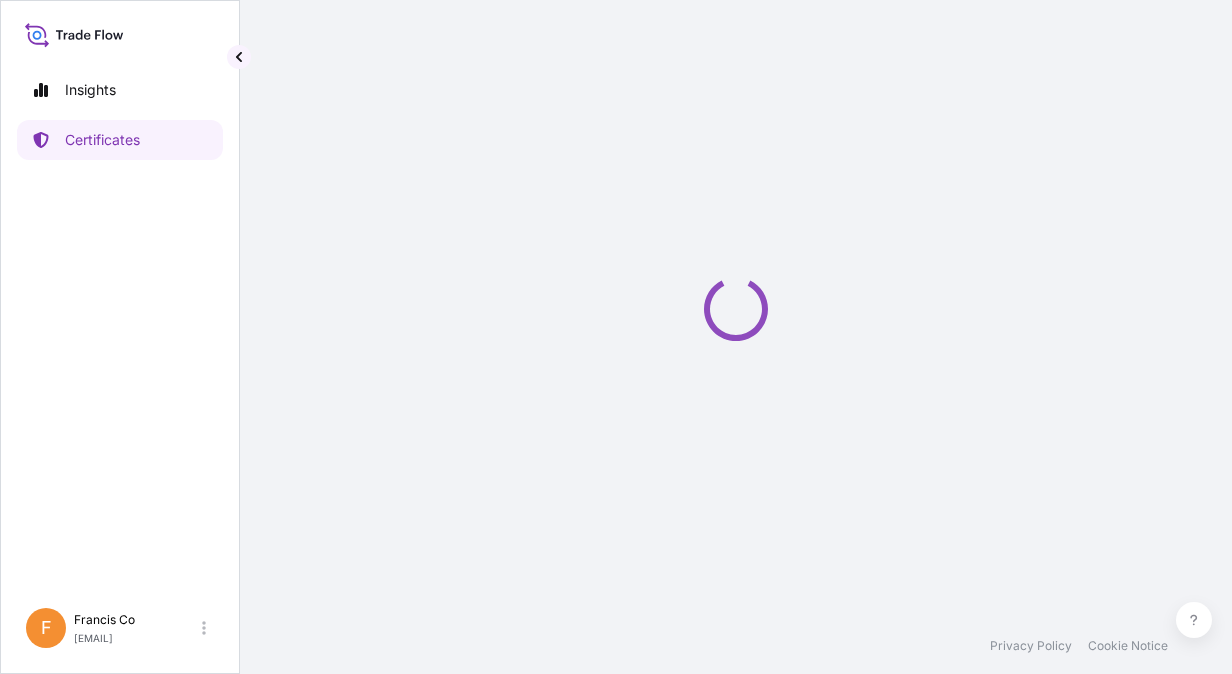 scroll, scrollTop: 0, scrollLeft: 0, axis: both 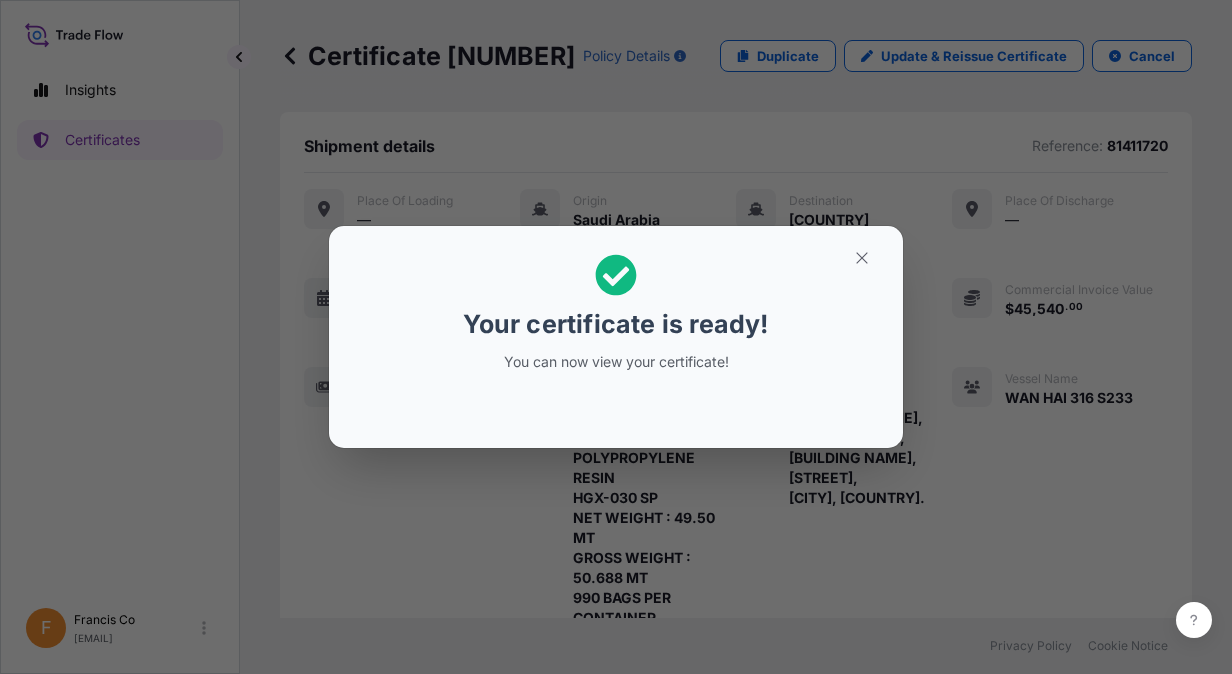 click on "Your certificate is ready! You can now view your certificate!" at bounding box center (616, 337) 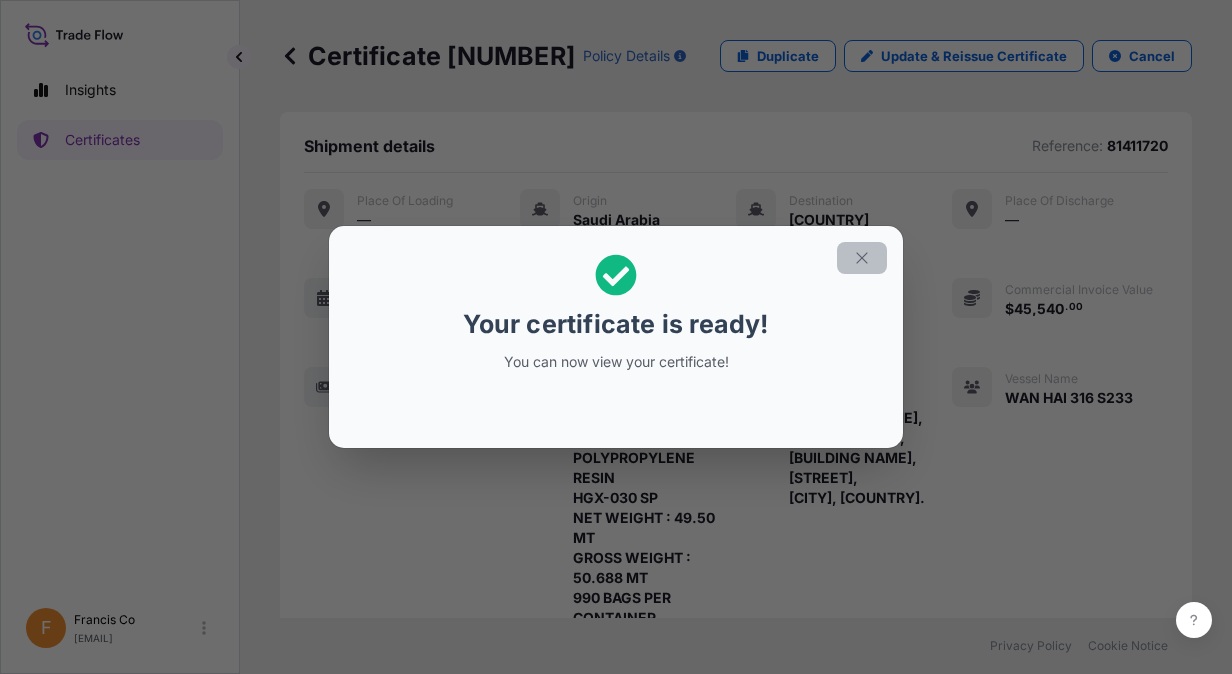 click at bounding box center [862, 258] 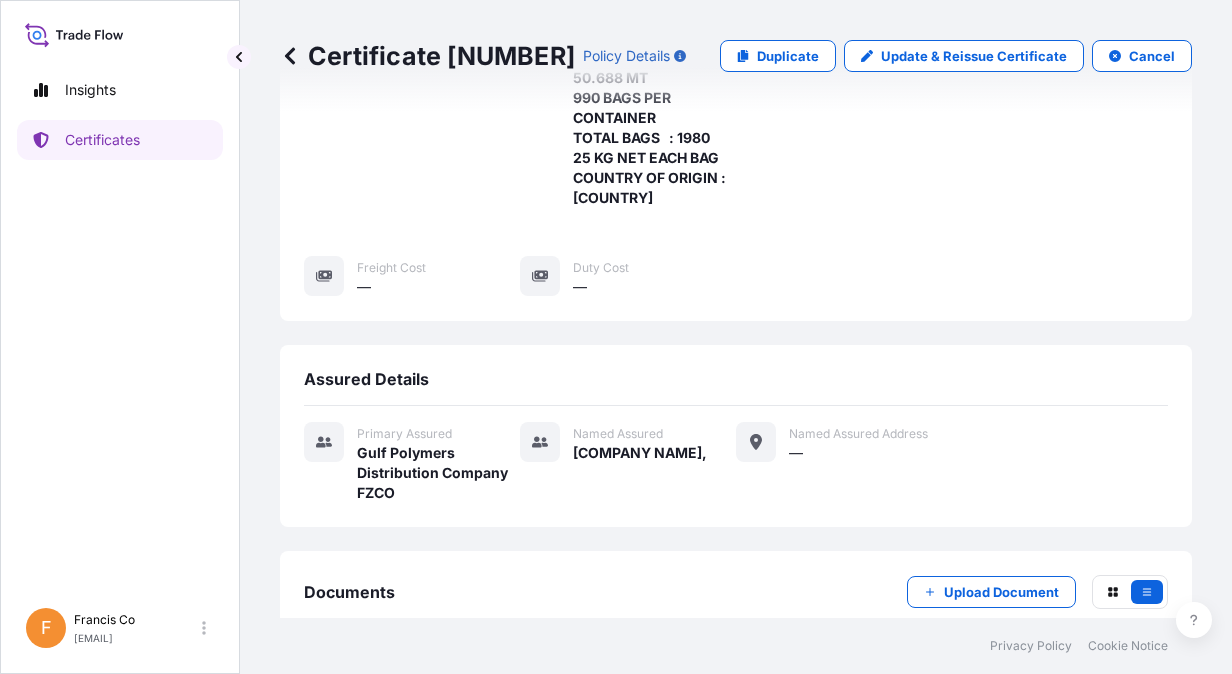 scroll, scrollTop: 648, scrollLeft: 0, axis: vertical 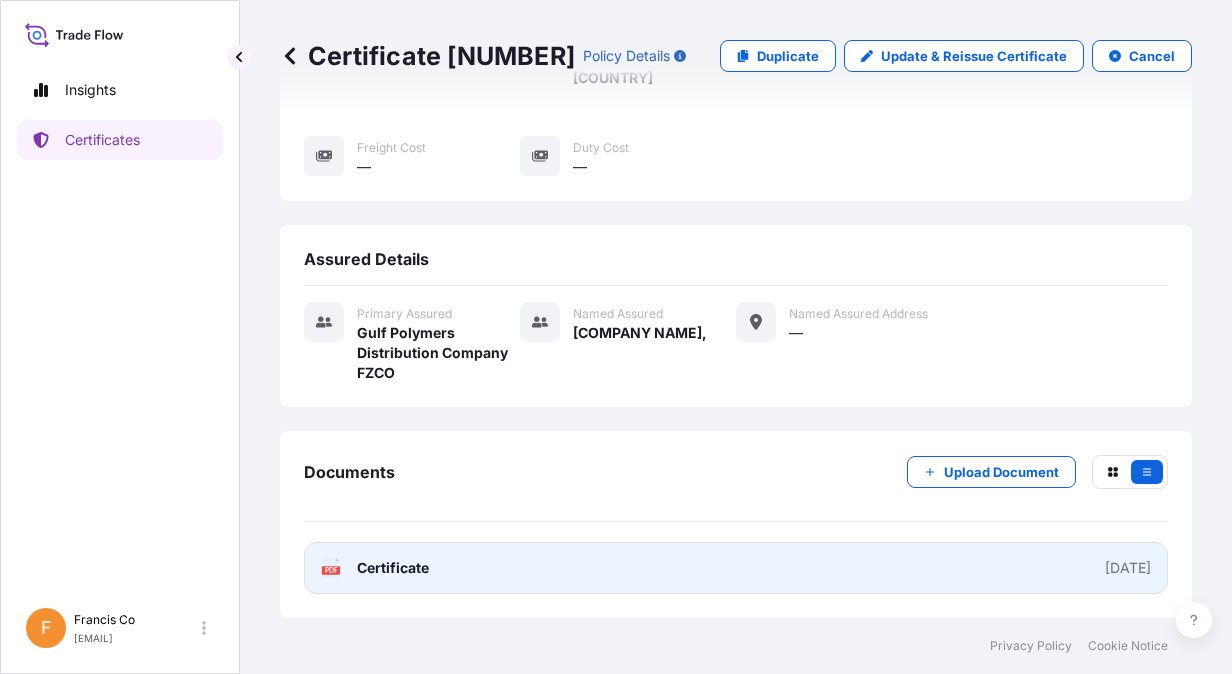 click on "PDF Certificate [DATE]" at bounding box center (736, 568) 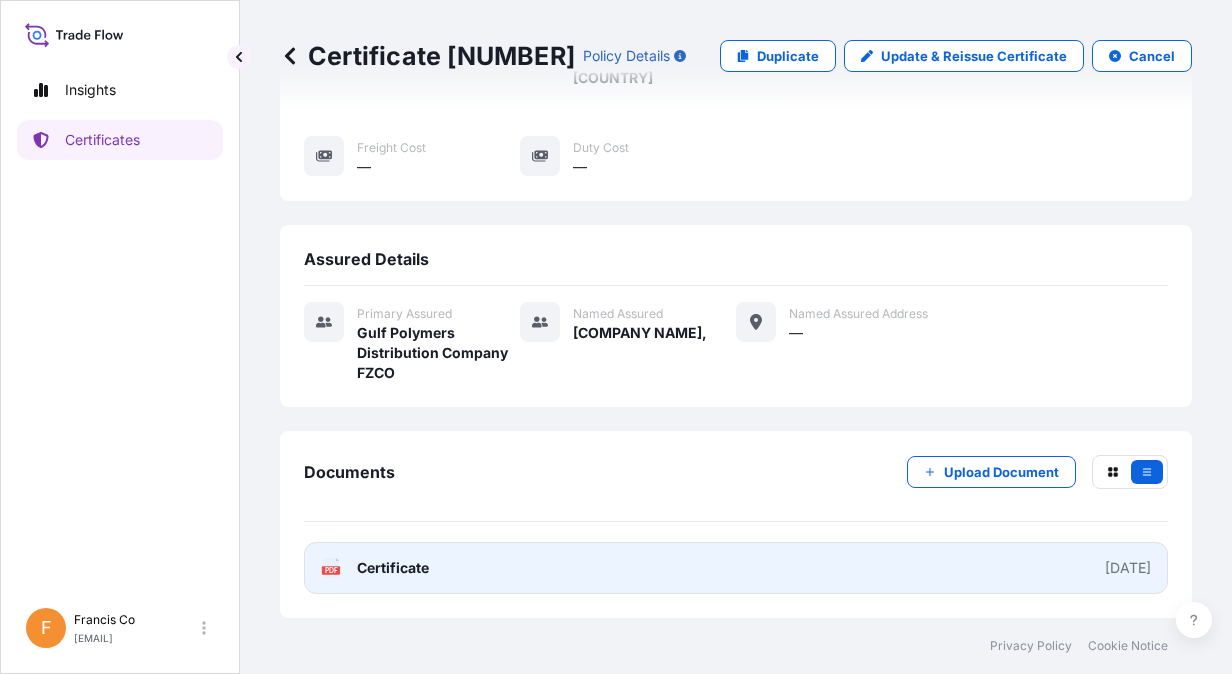 click on "[DATE]" at bounding box center [1128, 568] 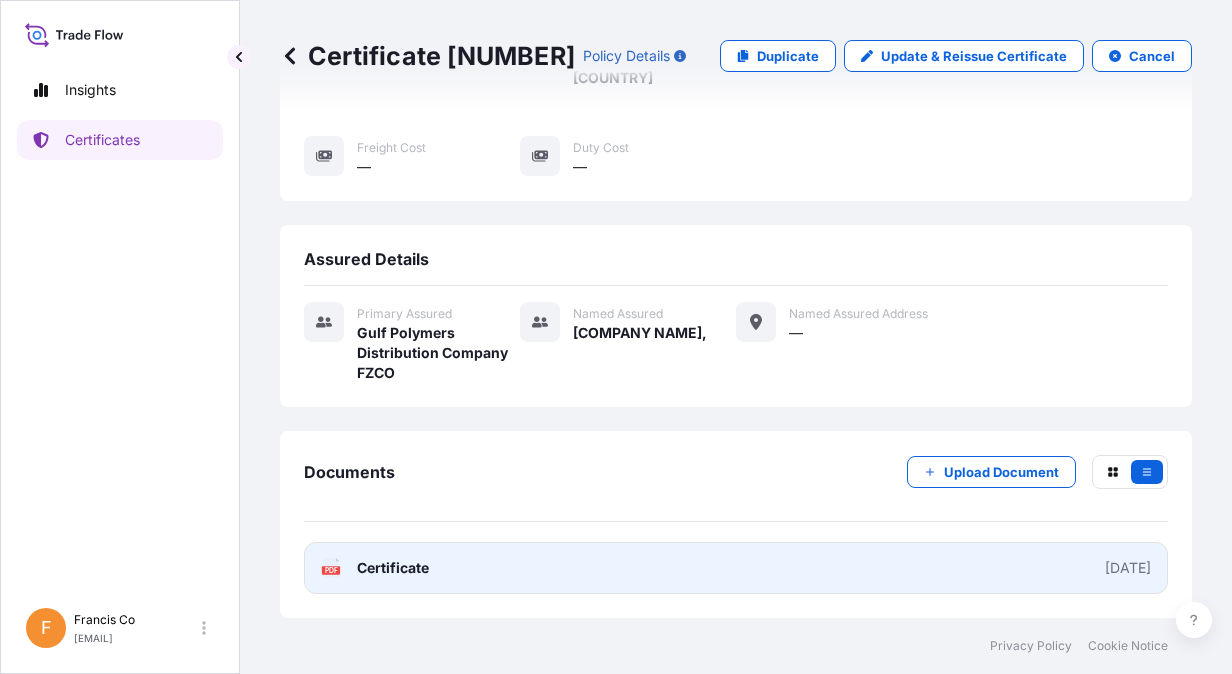 click on "[DATE]" at bounding box center [1128, 568] 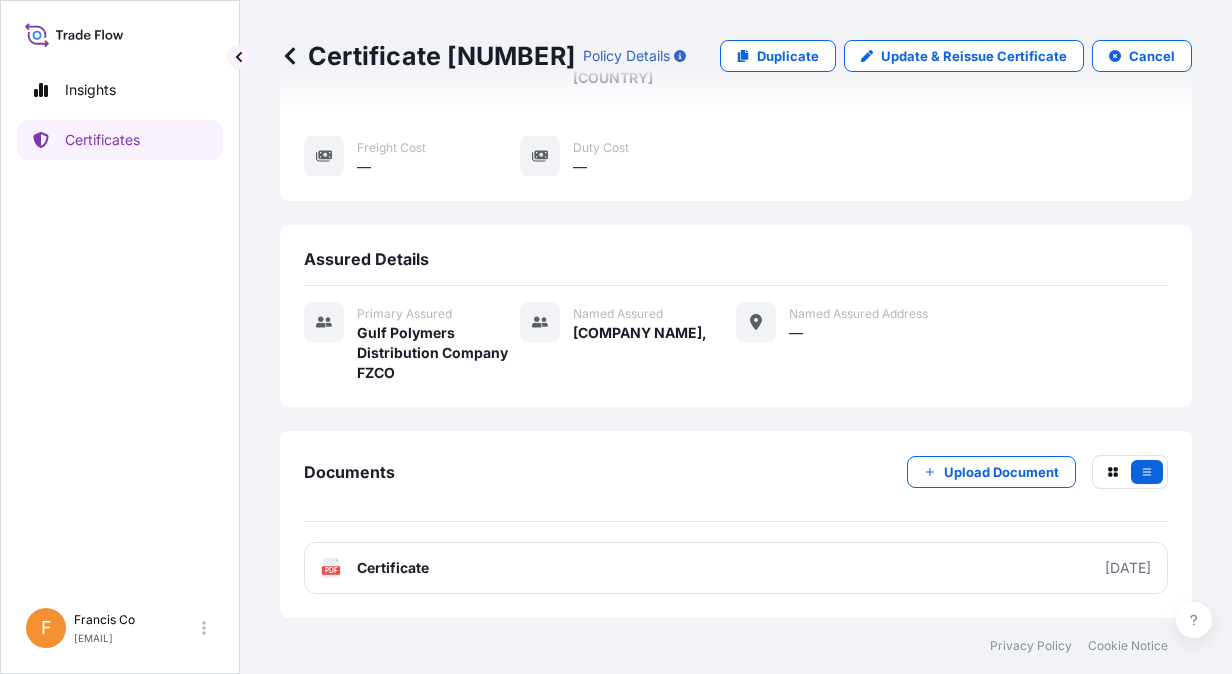 drag, startPoint x: 1018, startPoint y: 558, endPoint x: 593, endPoint y: 502, distance: 428.67352 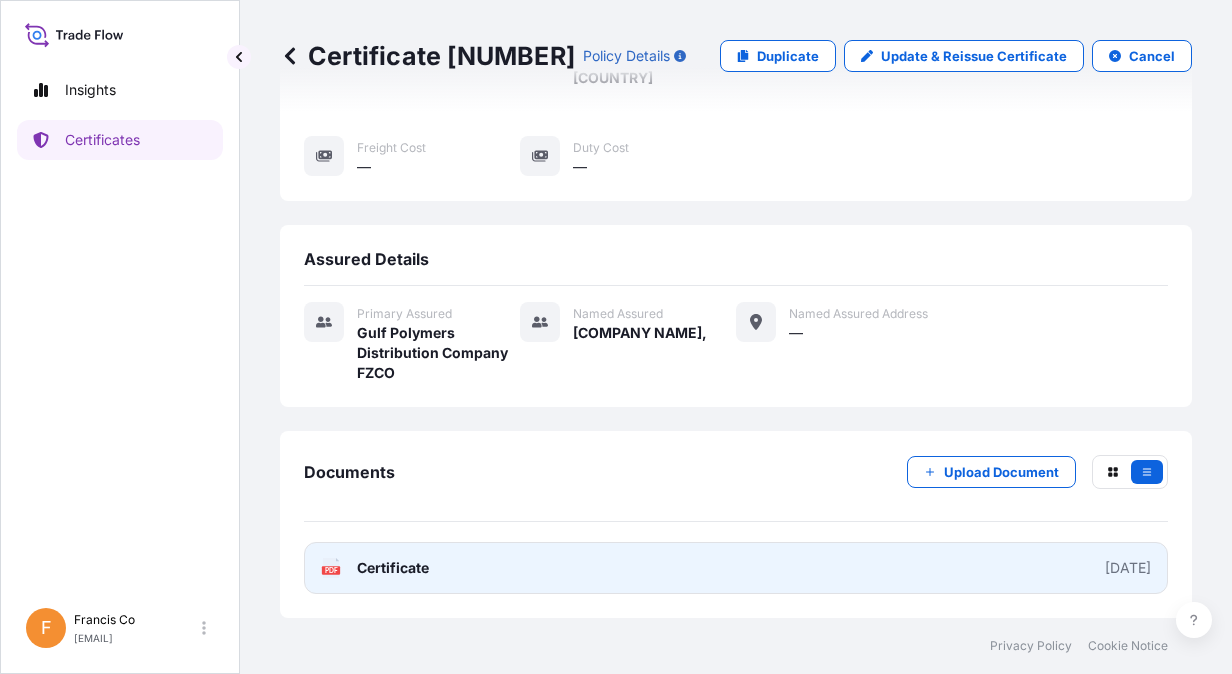 click on "PDF Certificate" at bounding box center (375, 568) 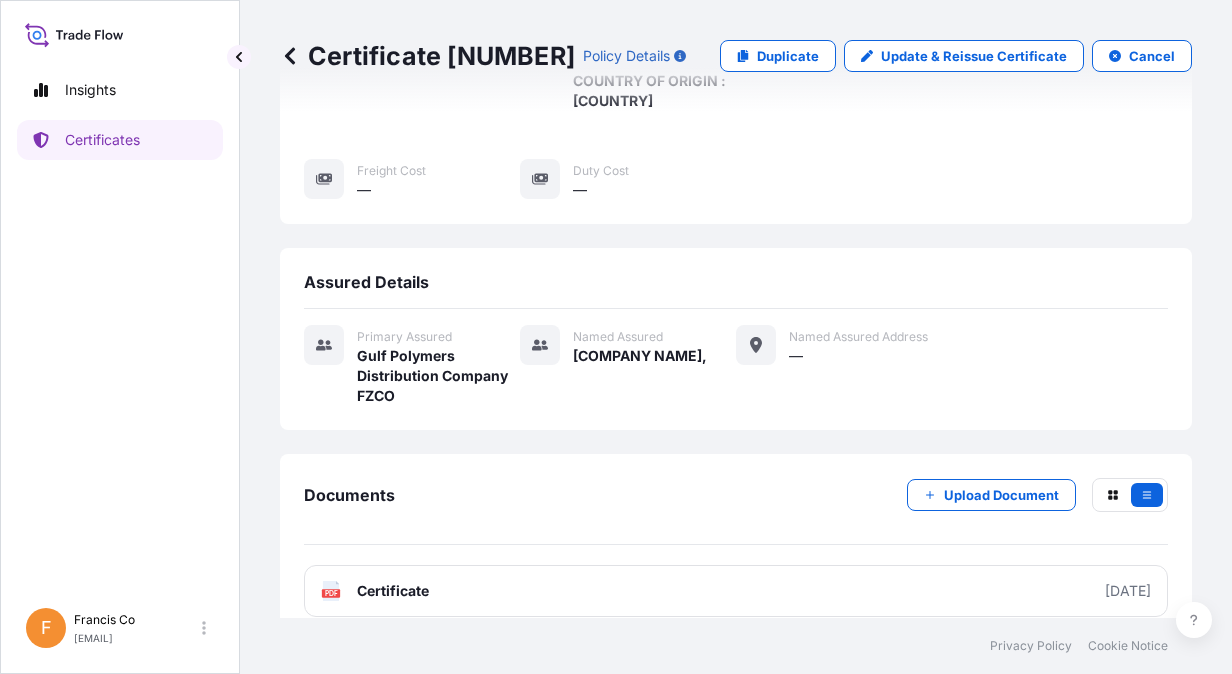 scroll, scrollTop: 648, scrollLeft: 0, axis: vertical 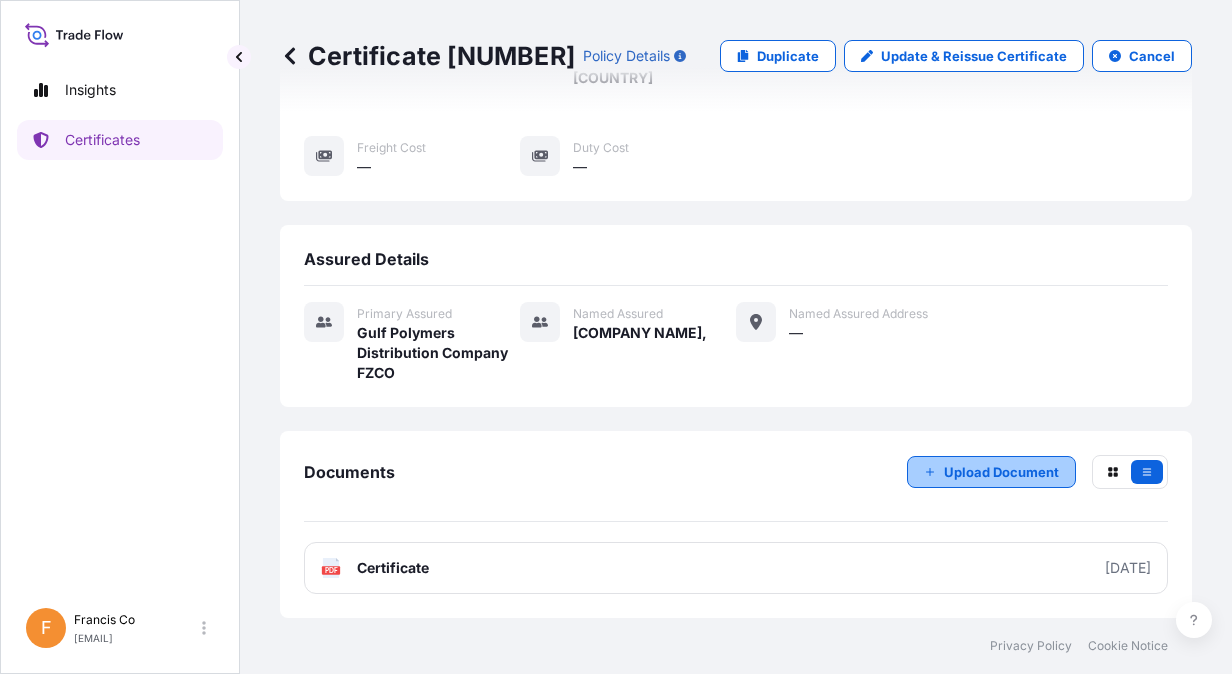 click 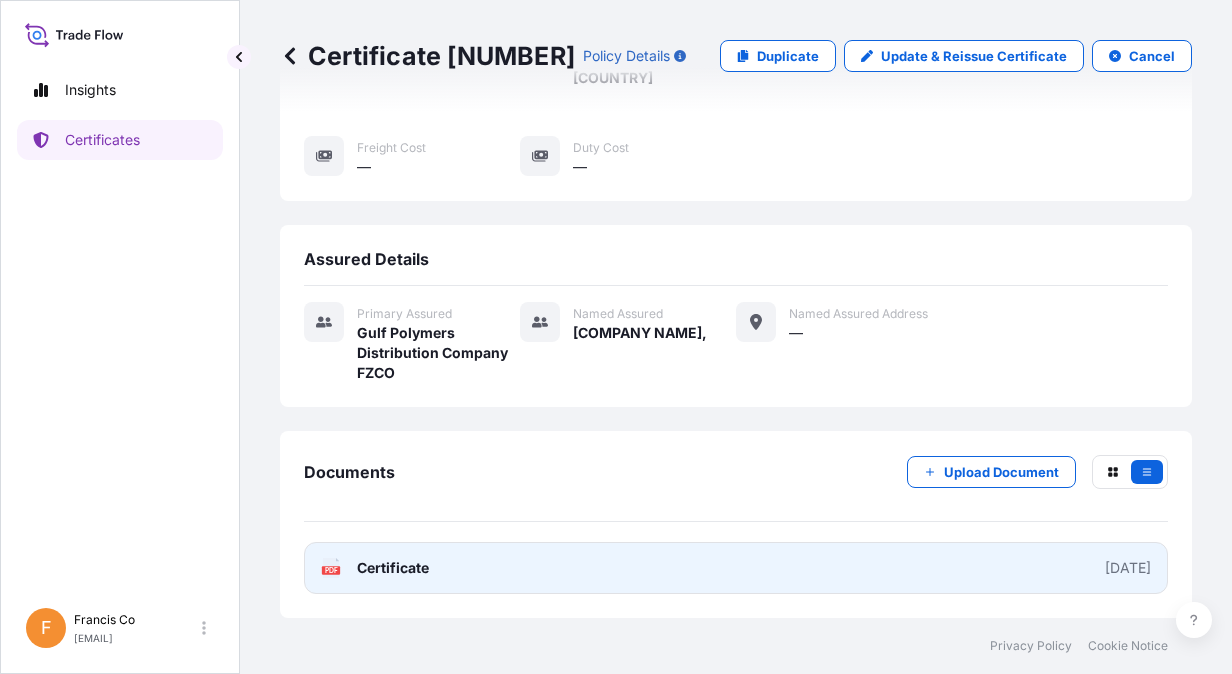 click on "[DATE]" at bounding box center [1128, 568] 